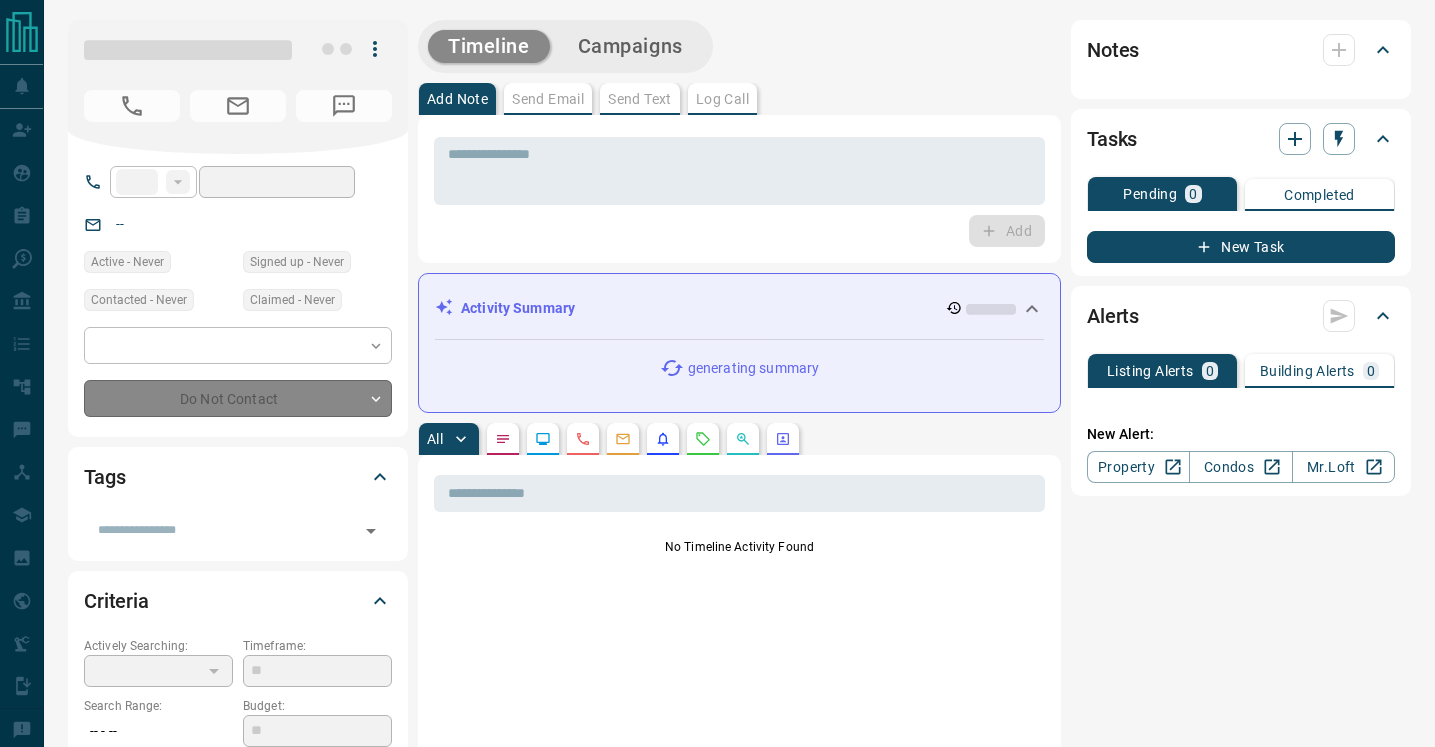 type on "**" 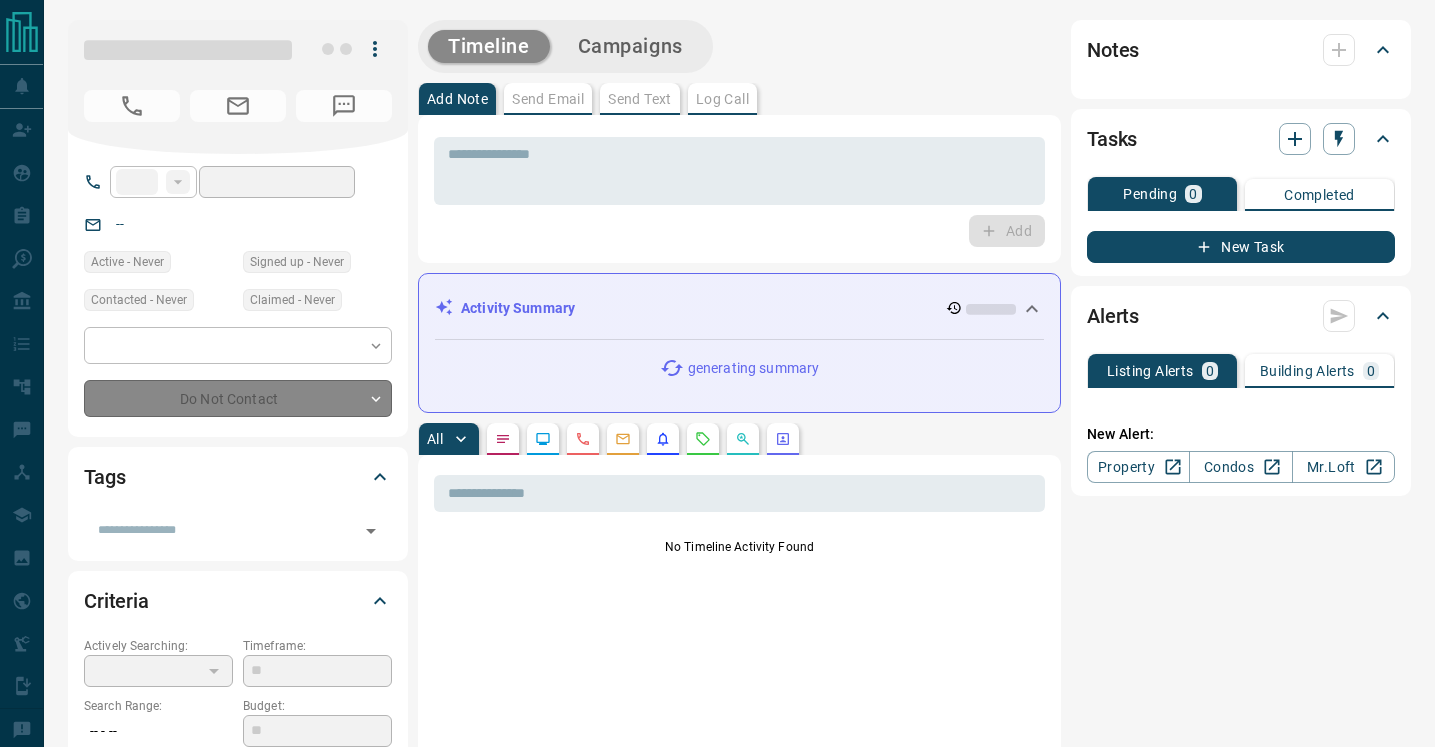 type on "**********" 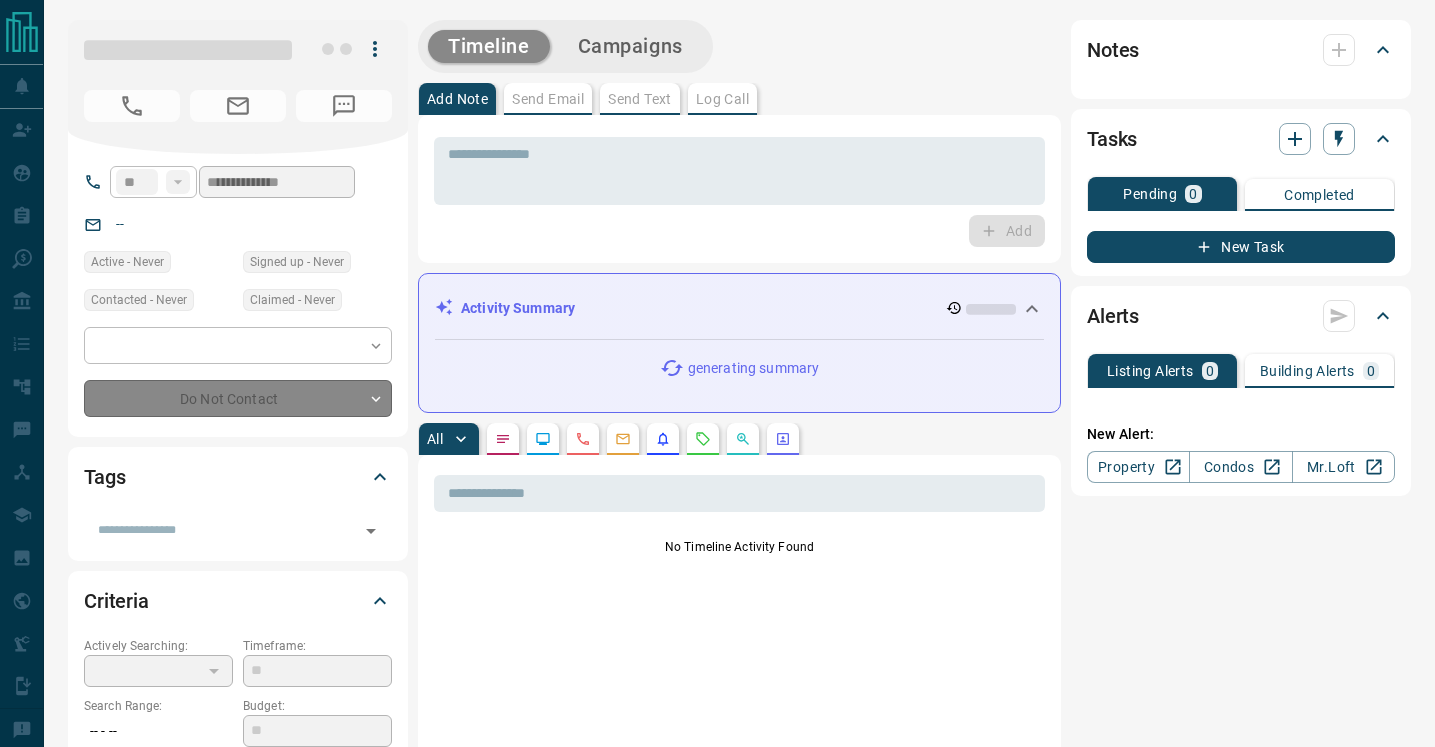 scroll, scrollTop: 0, scrollLeft: 0, axis: both 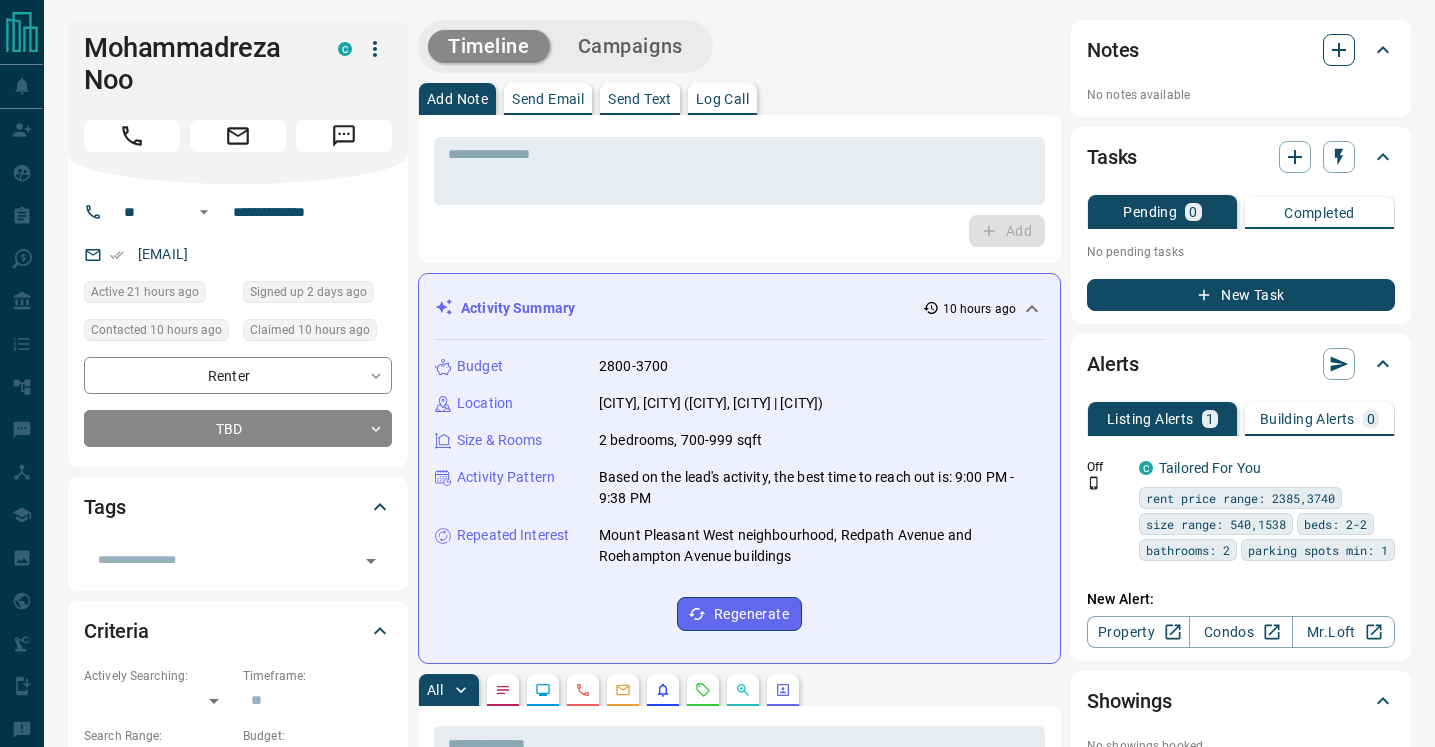 click 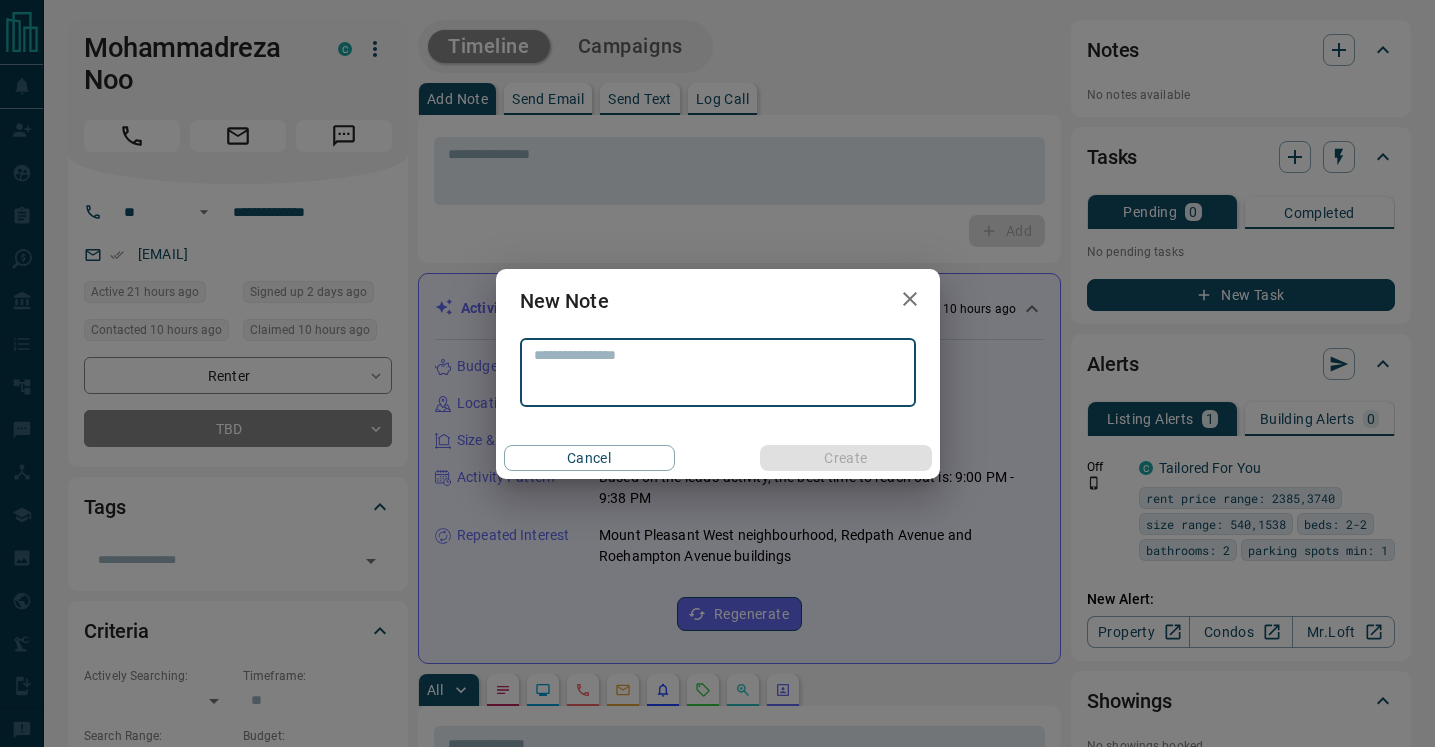 click at bounding box center [718, 372] 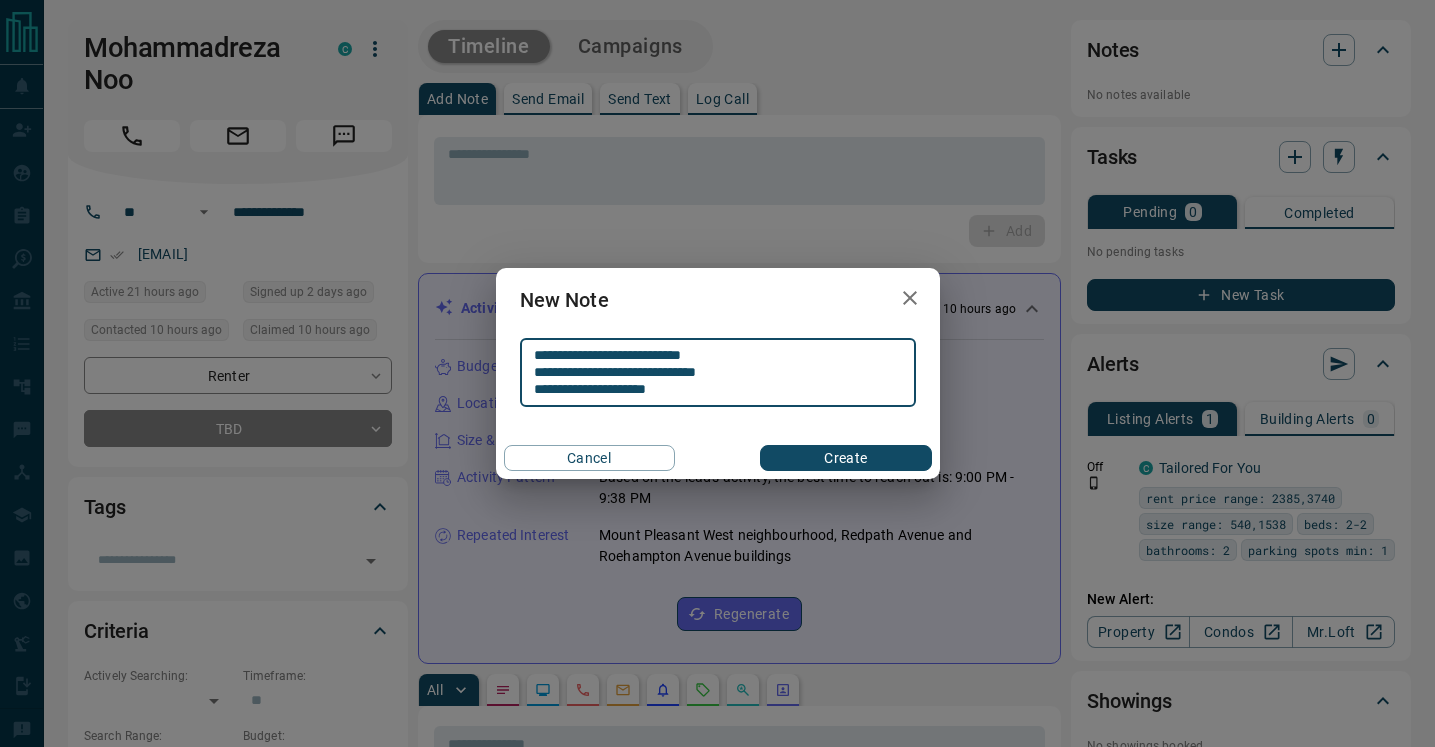 type on "**********" 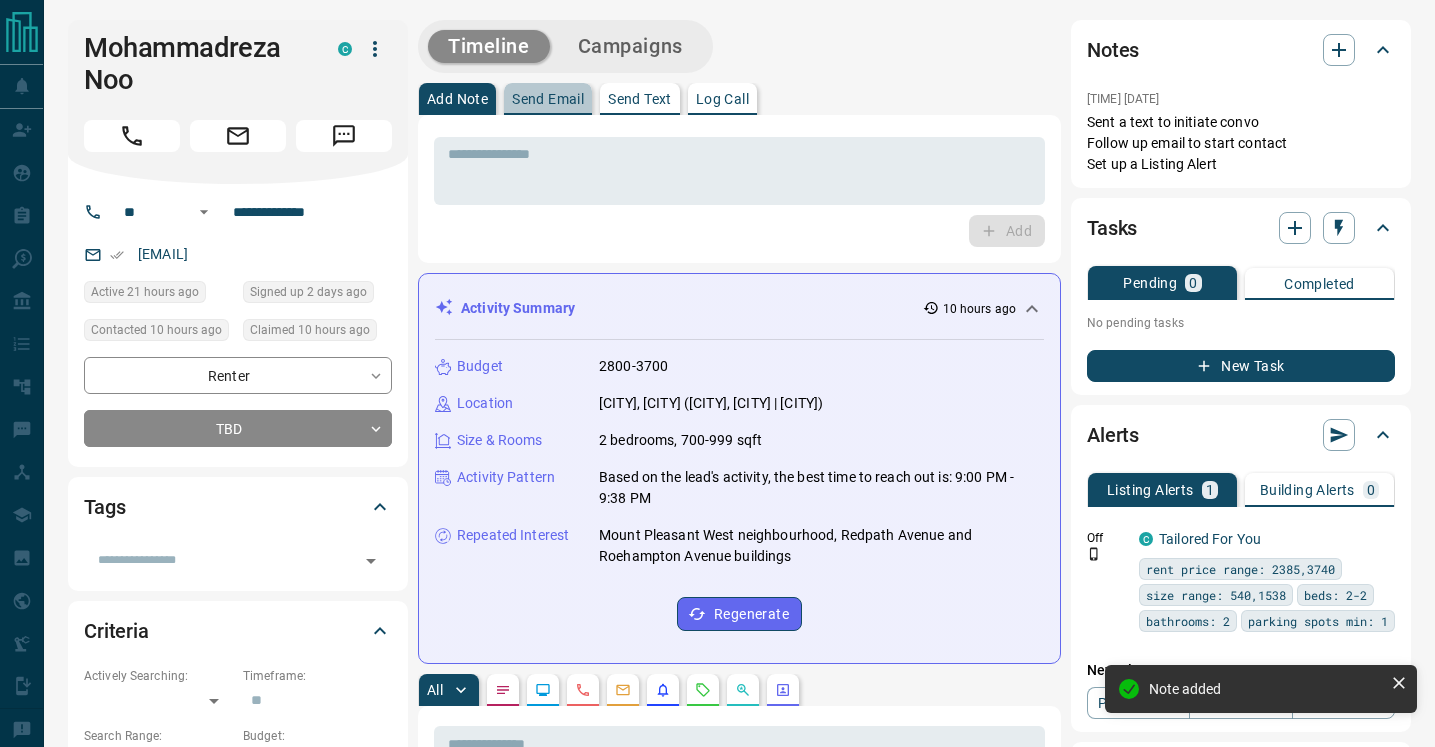 click on "Send Email" at bounding box center [548, 99] 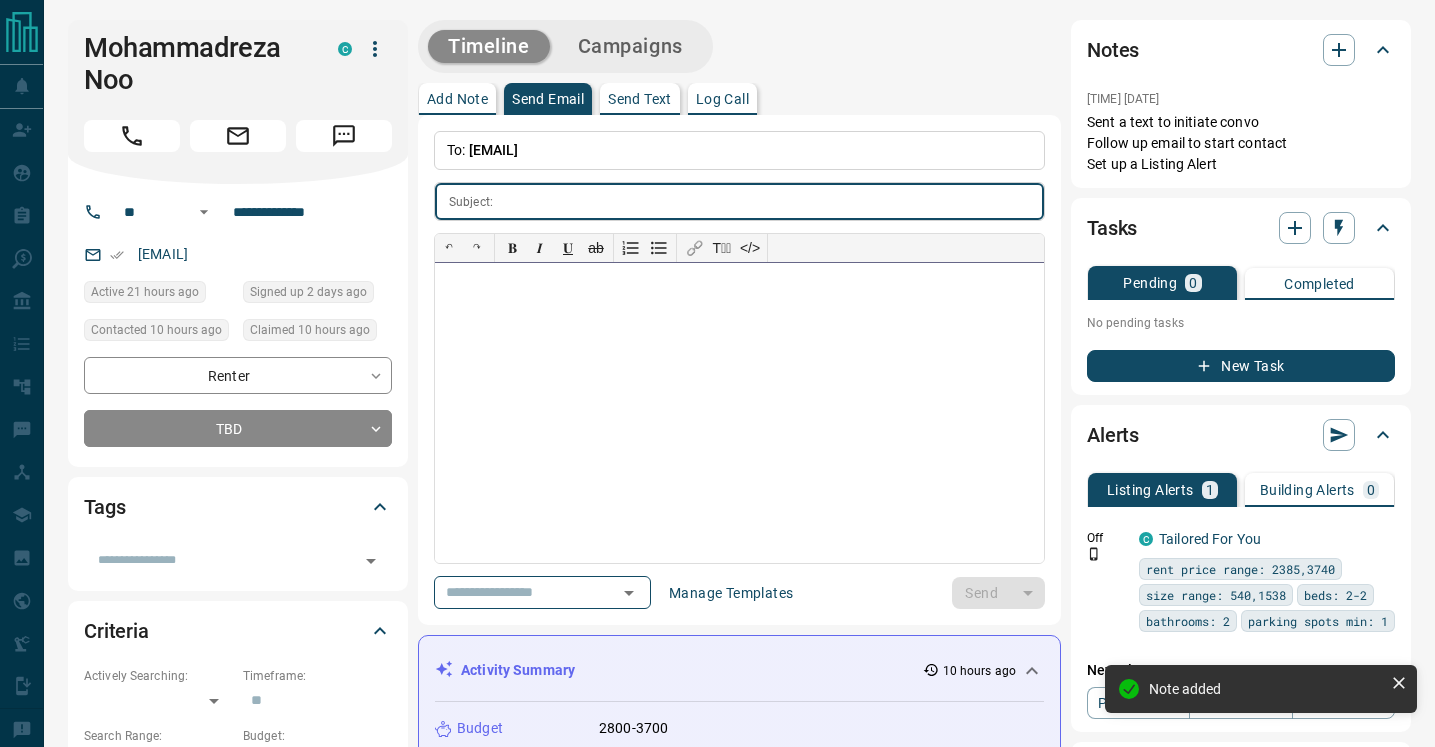 click at bounding box center (739, 413) 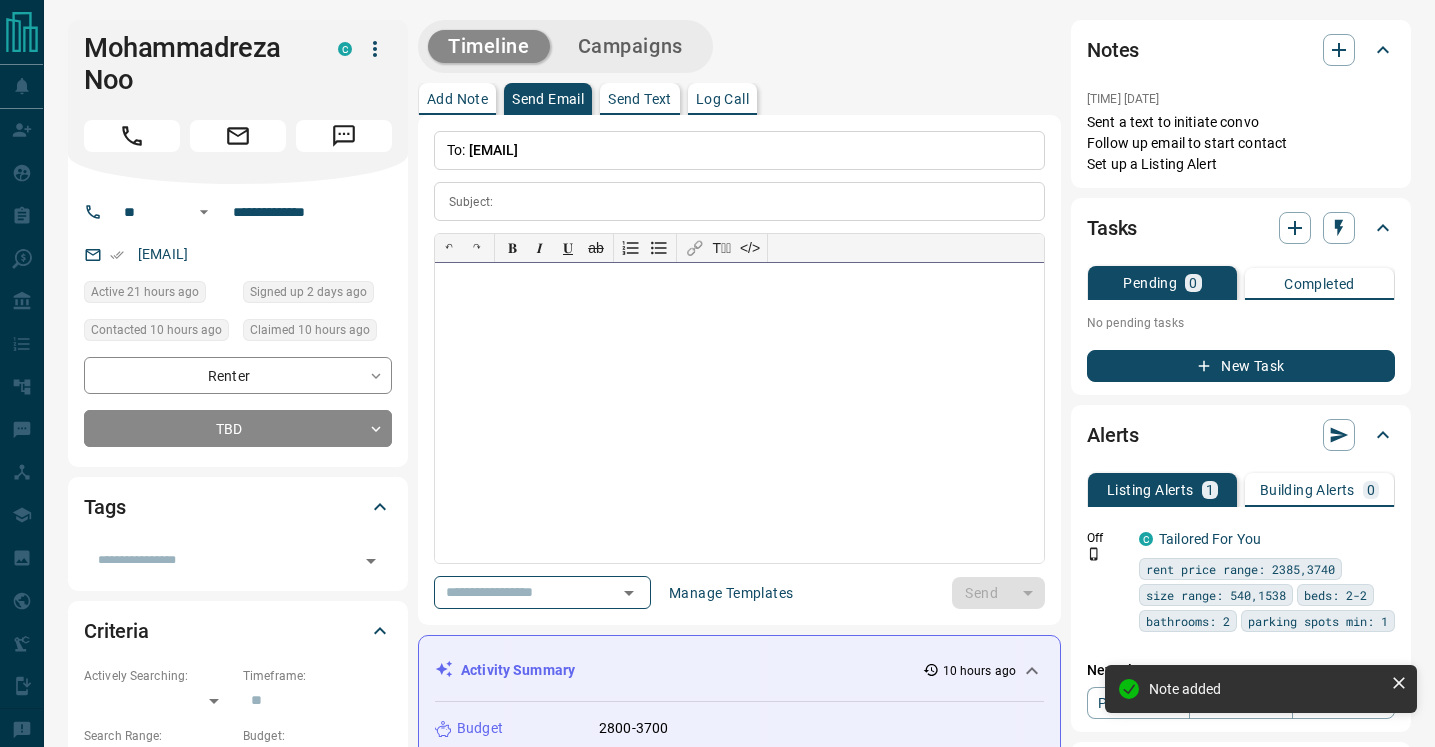 paste 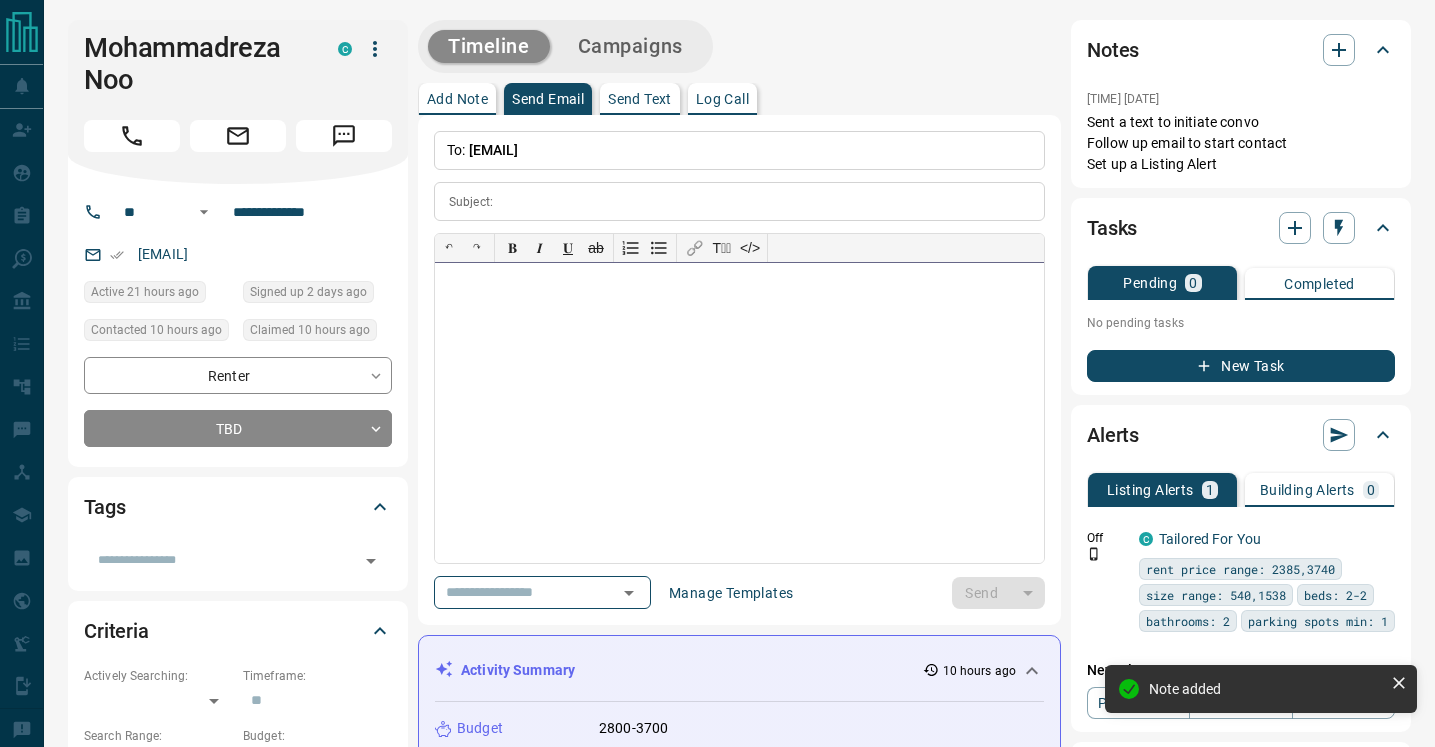 type 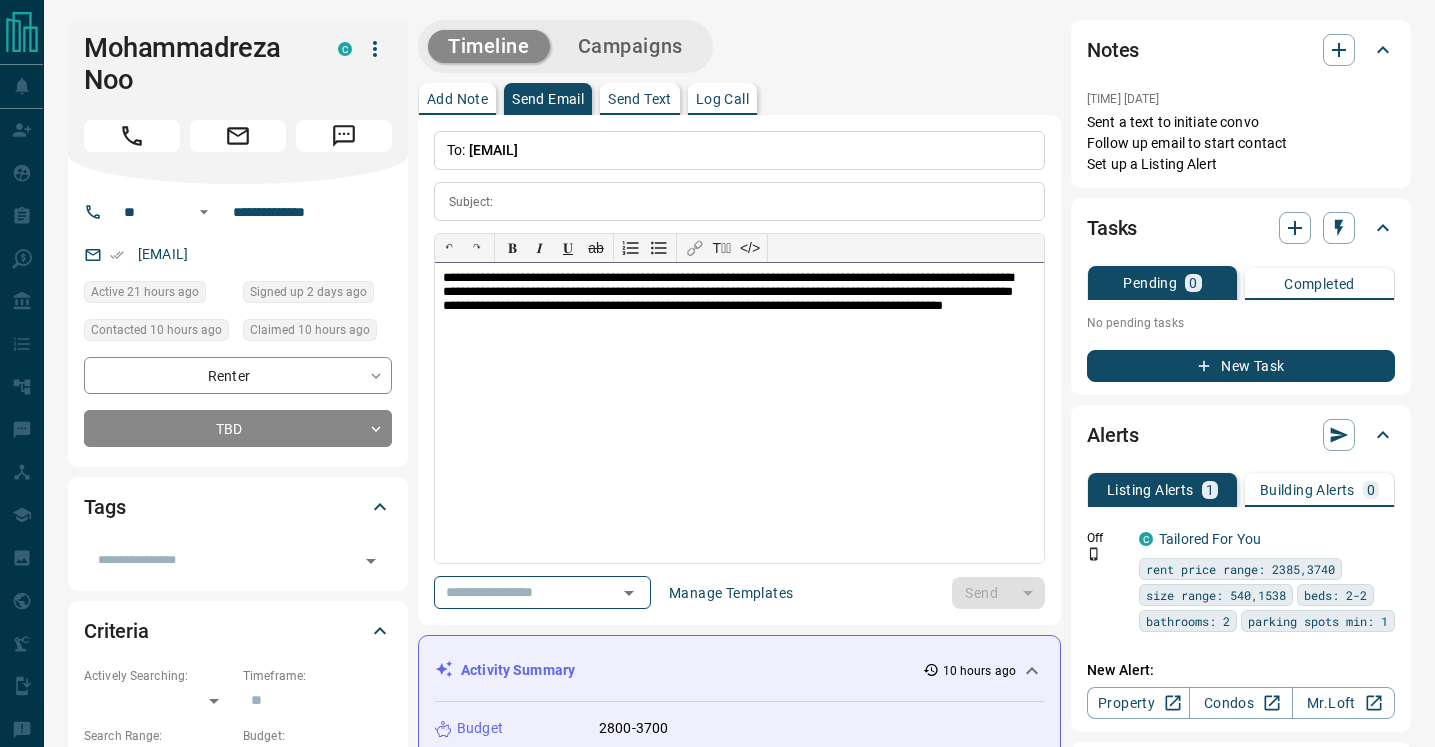 click on "**********" at bounding box center [739, 303] 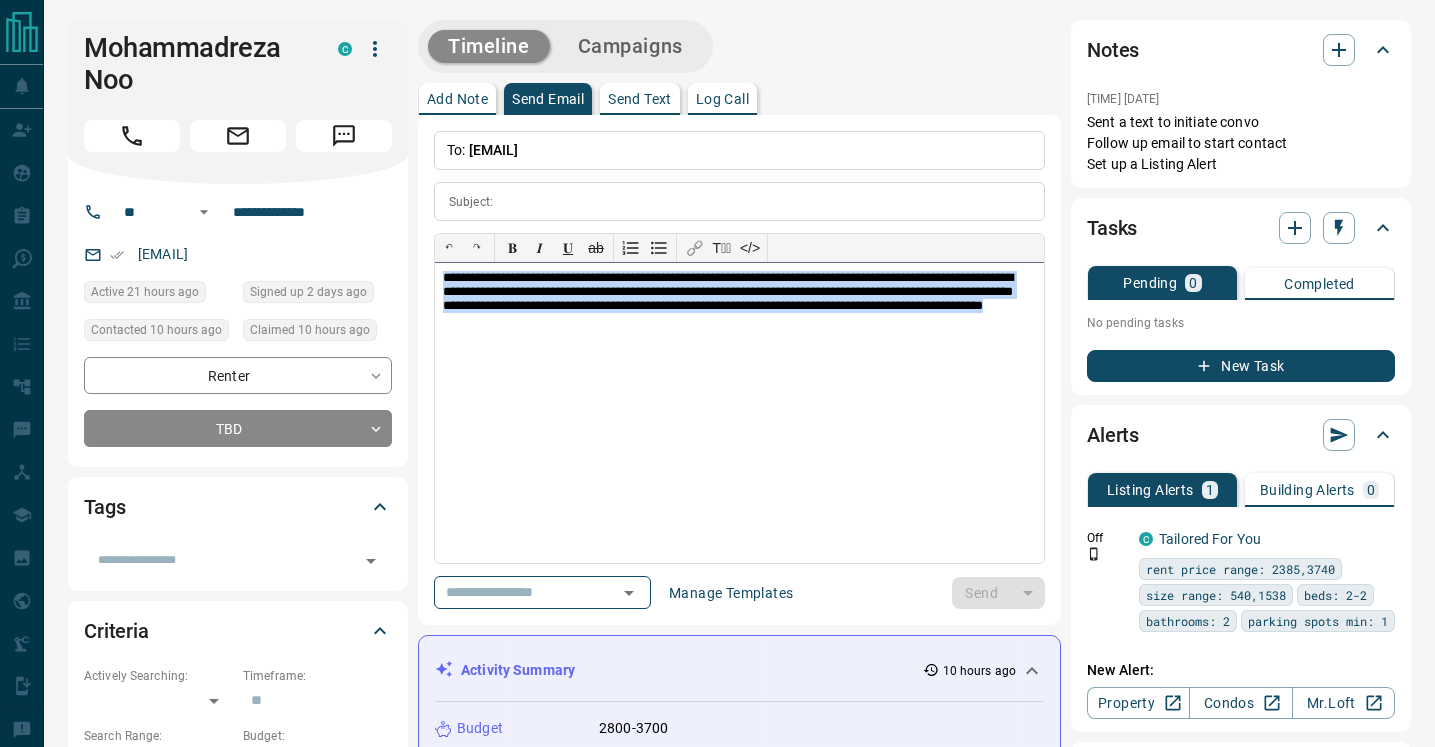 drag, startPoint x: 751, startPoint y: 329, endPoint x: 421, endPoint y: 273, distance: 334.7178 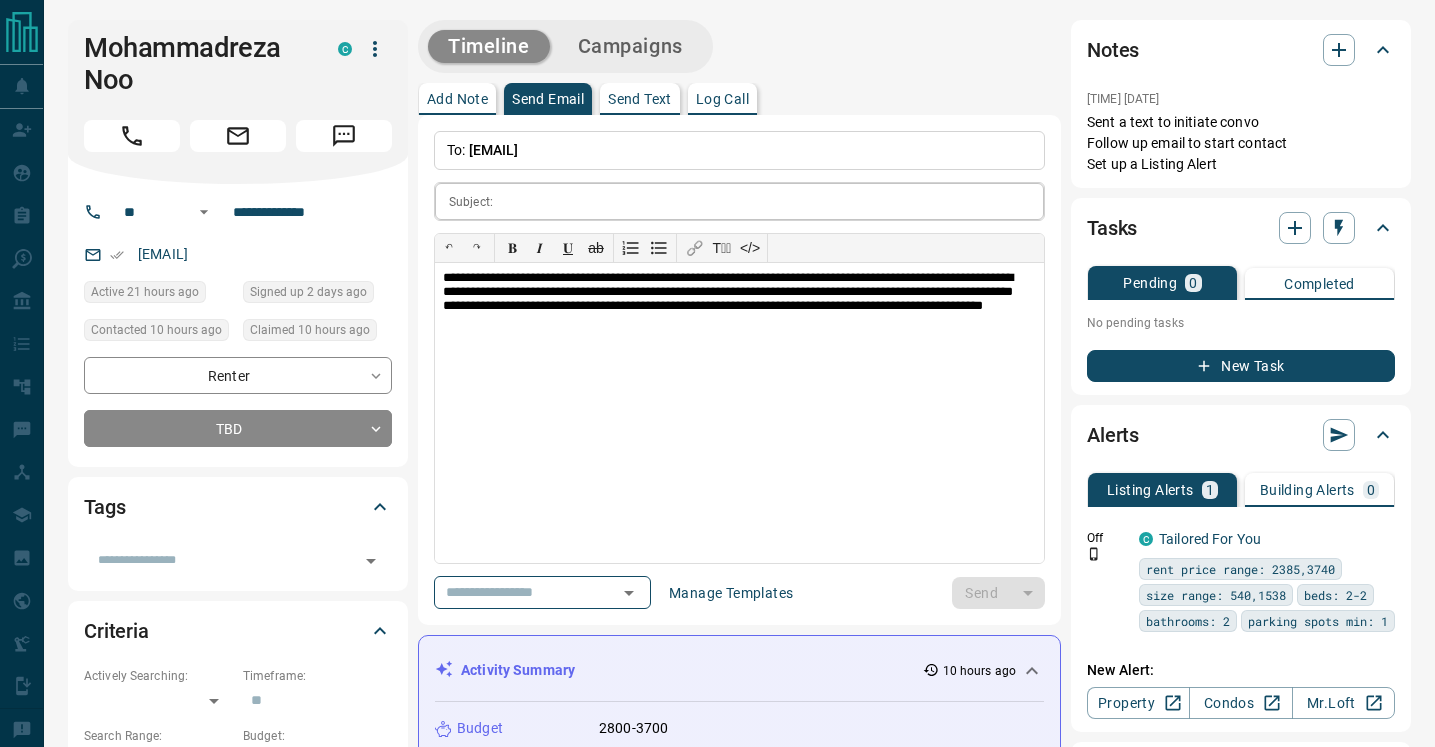 click at bounding box center [772, 201] 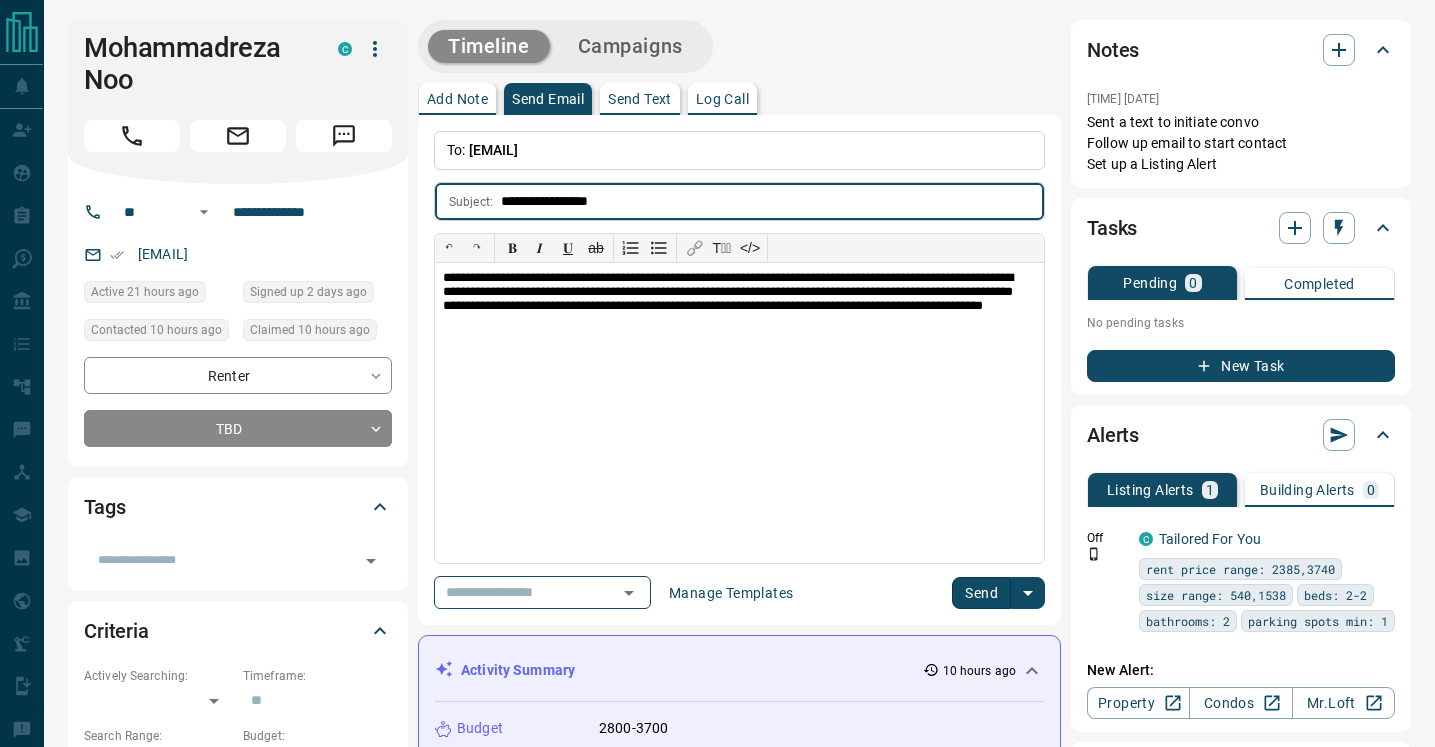 type on "**********" 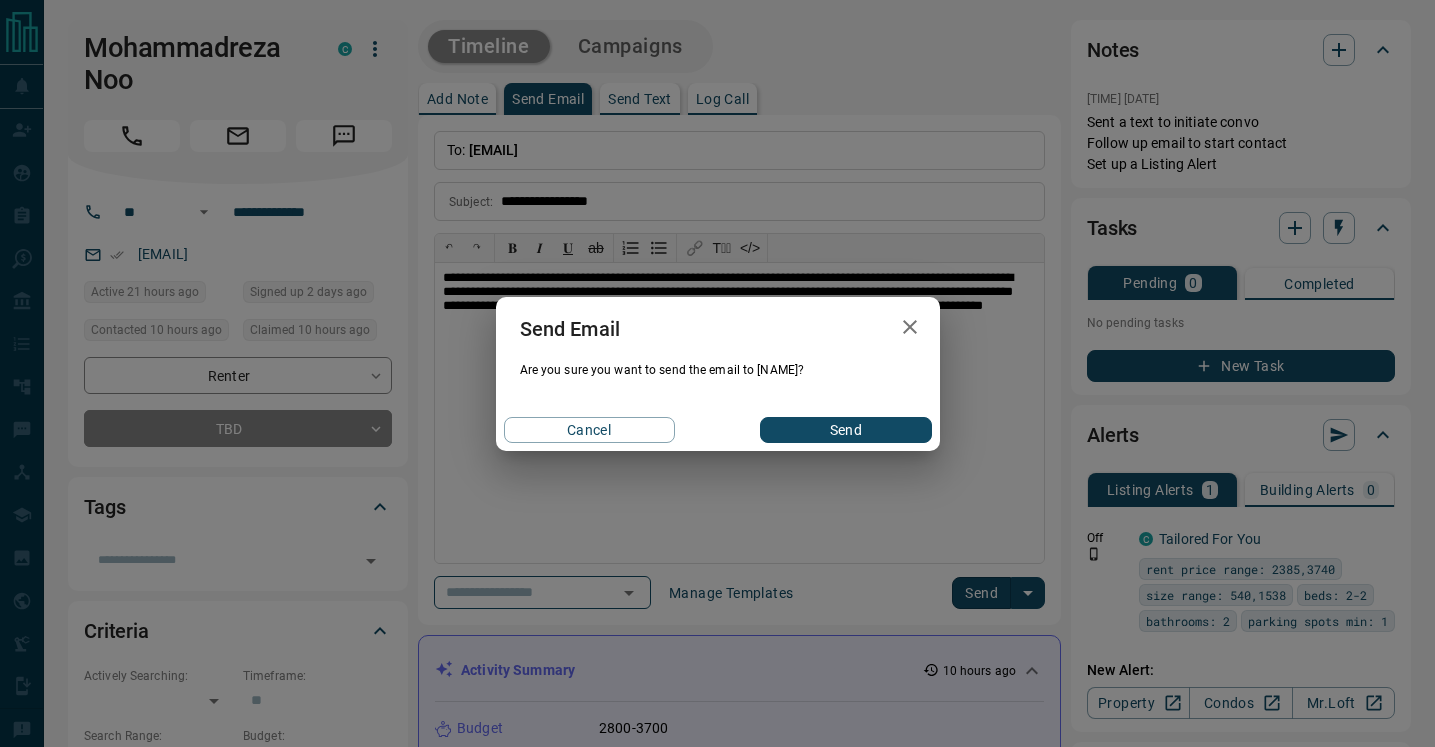 click on "Send" at bounding box center [845, 430] 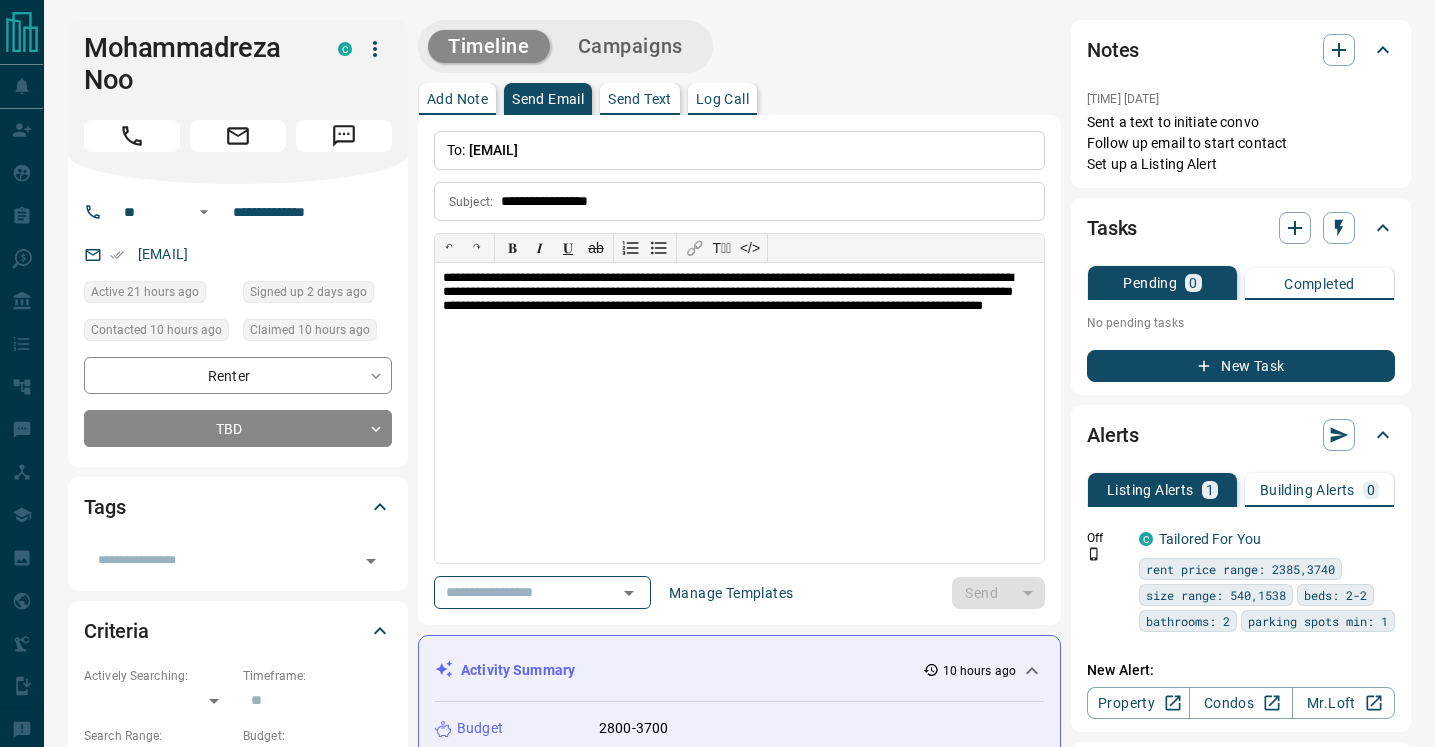 type 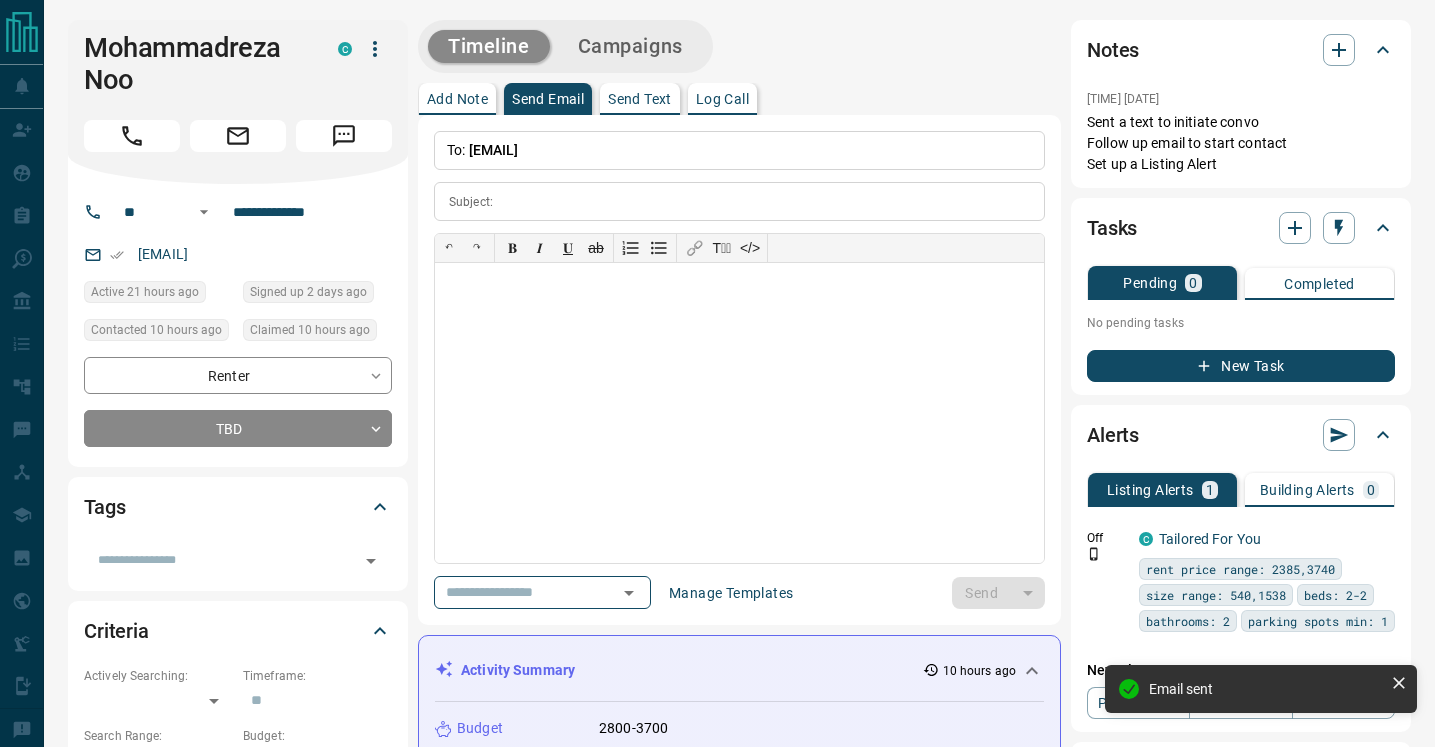 click on "Send Text" at bounding box center [640, 99] 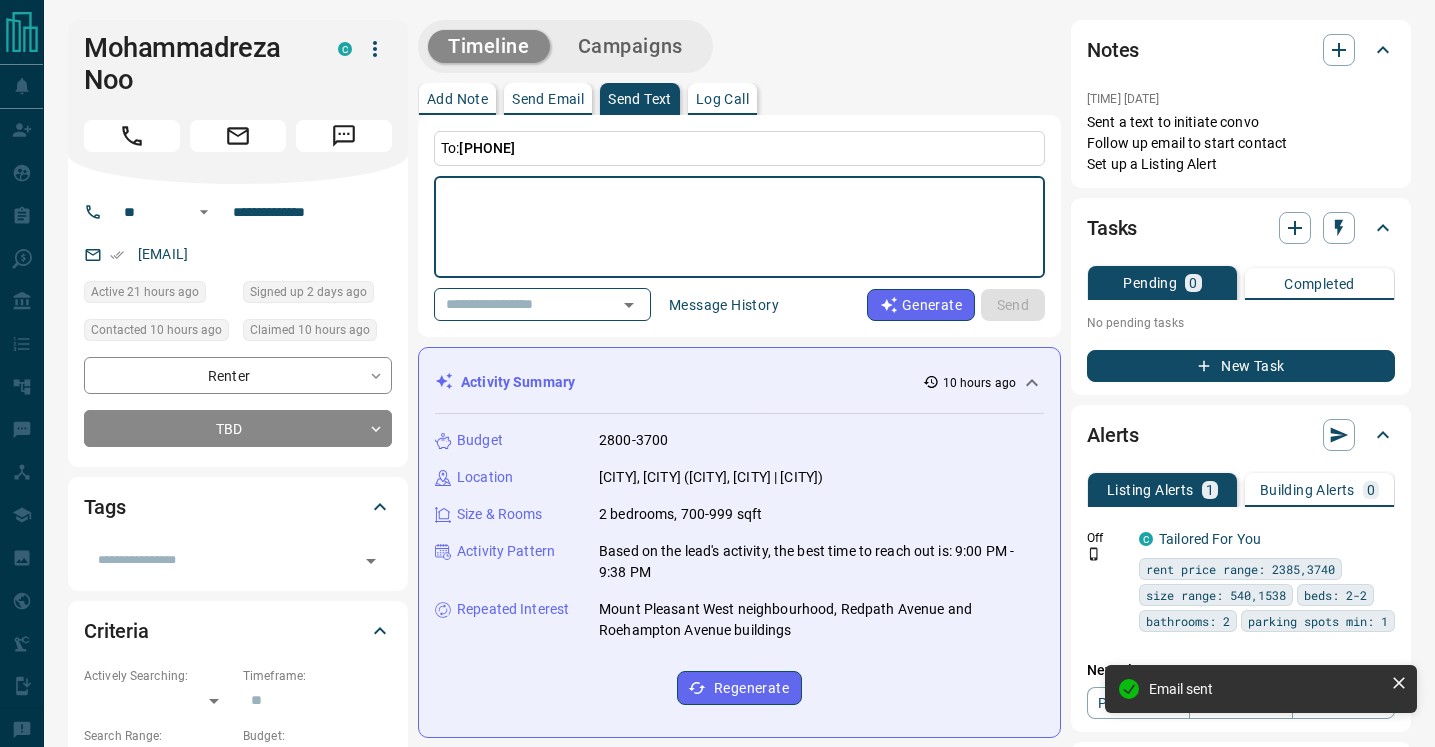 click at bounding box center [739, 227] 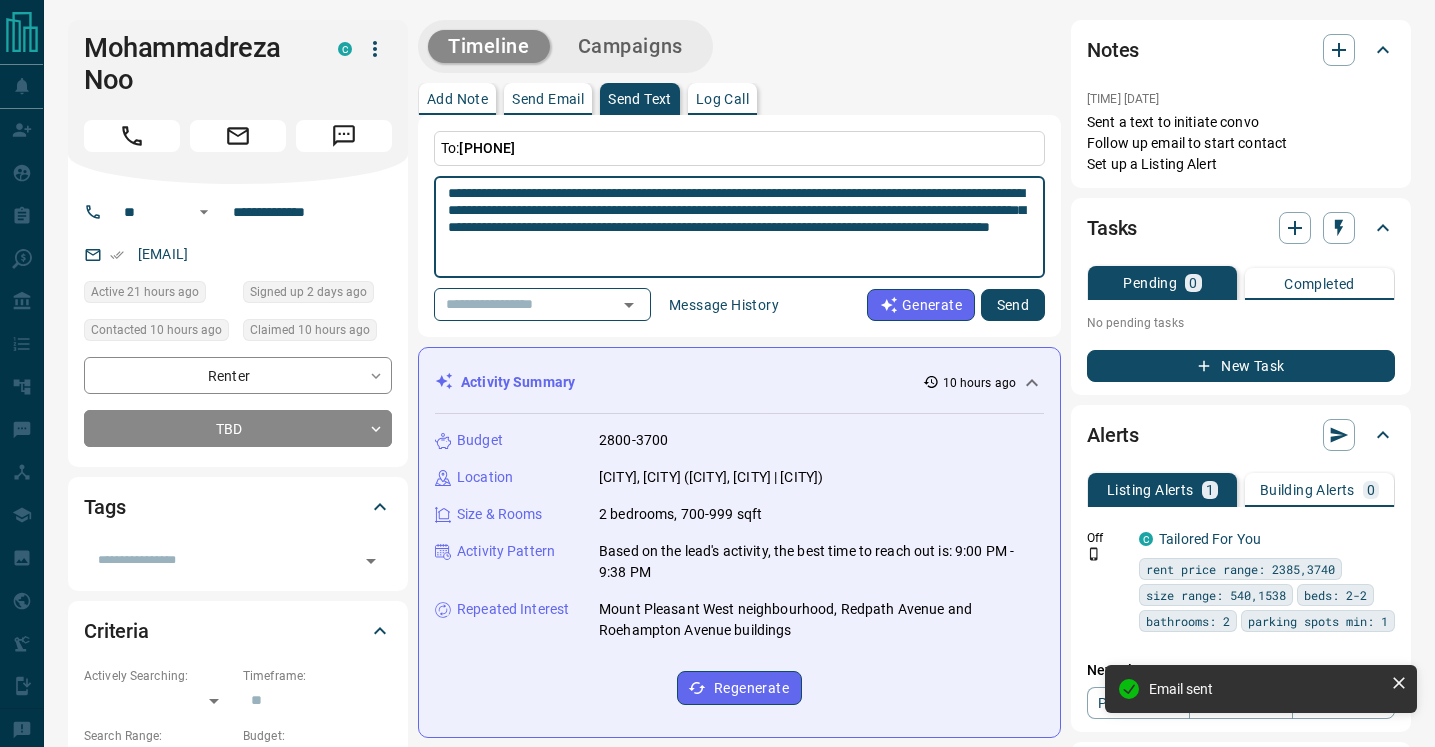 type on "**********" 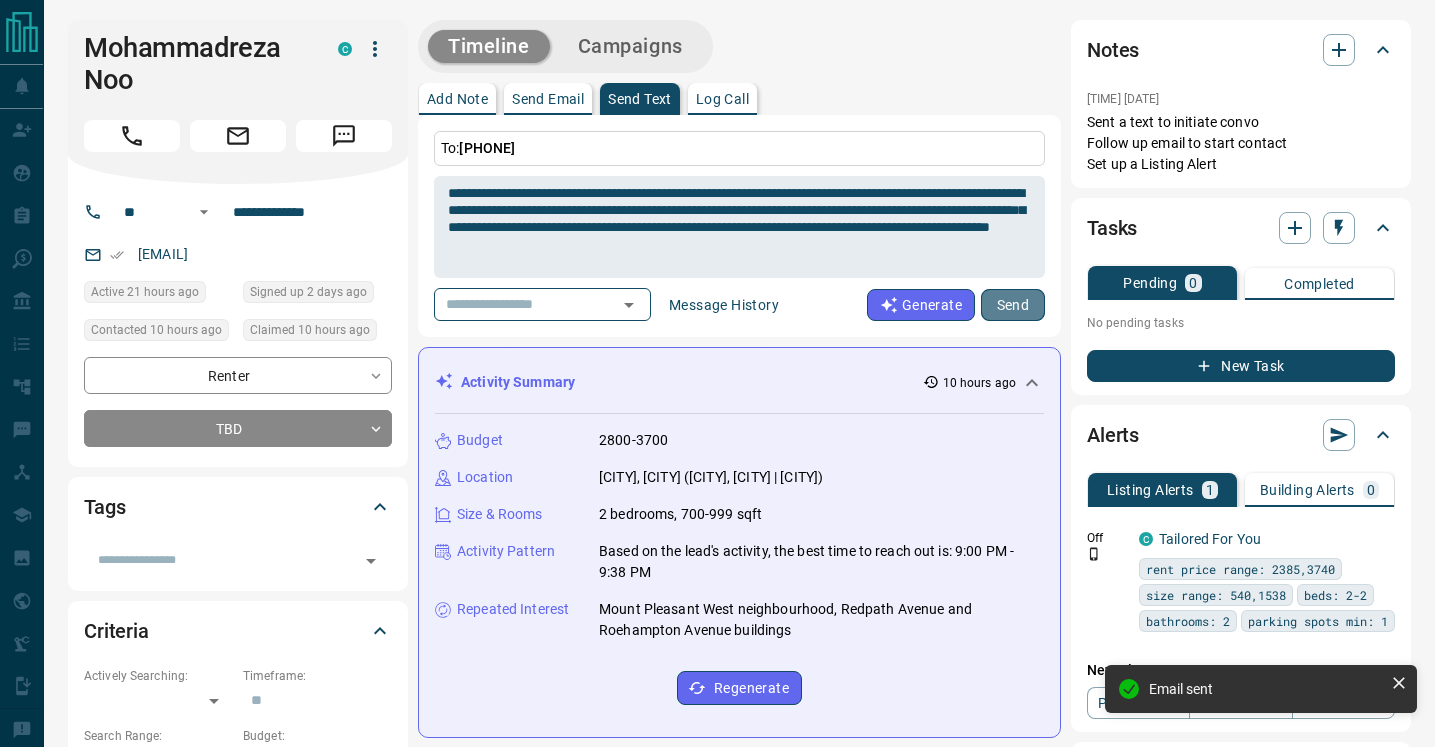 click on "Send" at bounding box center (1013, 305) 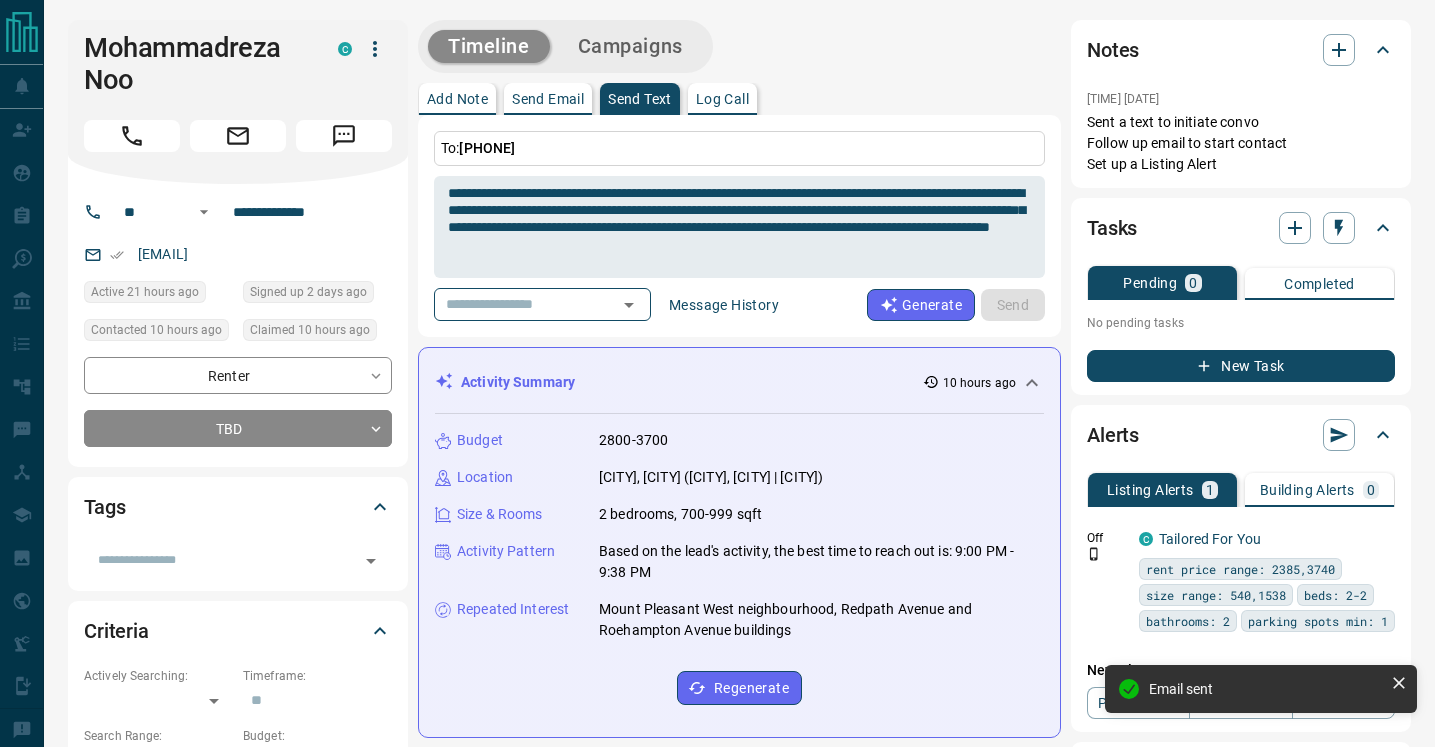 type 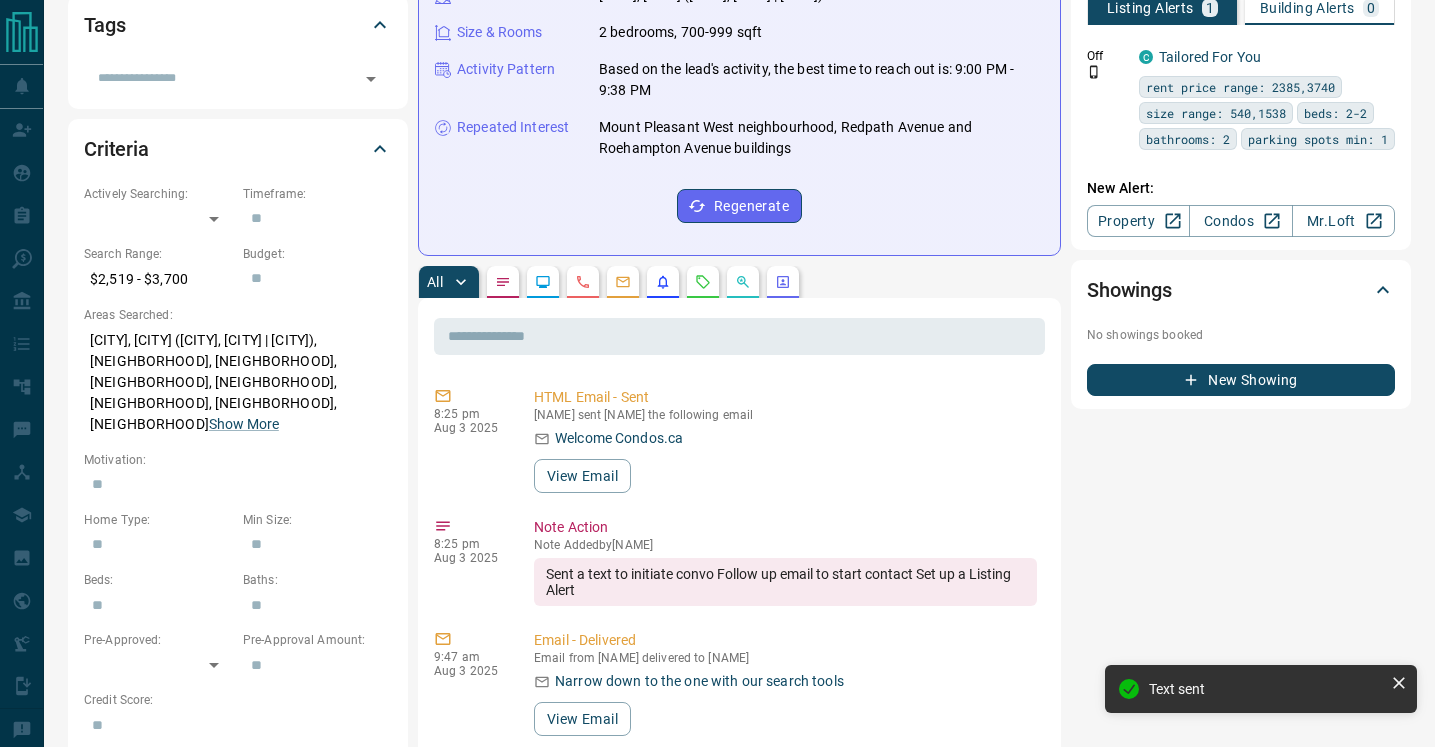 scroll, scrollTop: 489, scrollLeft: 0, axis: vertical 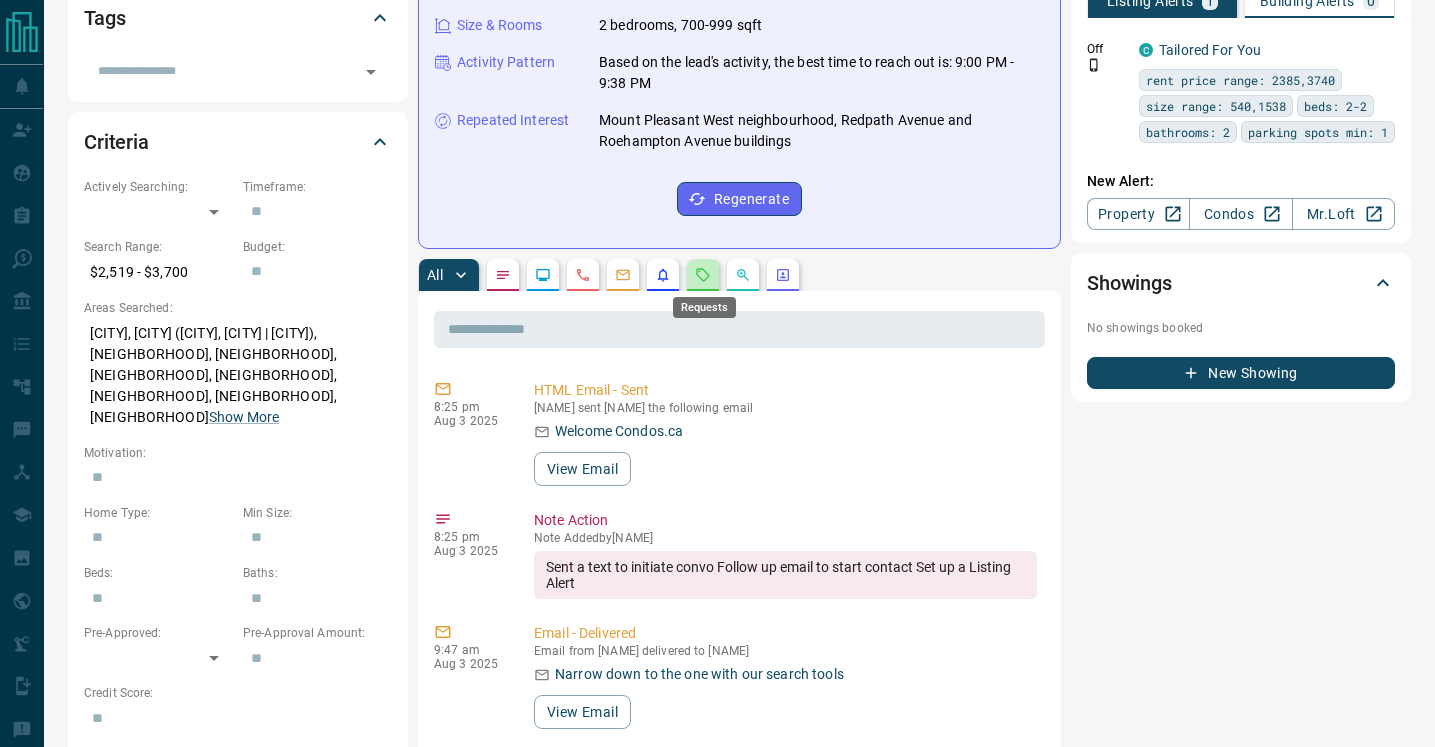 click 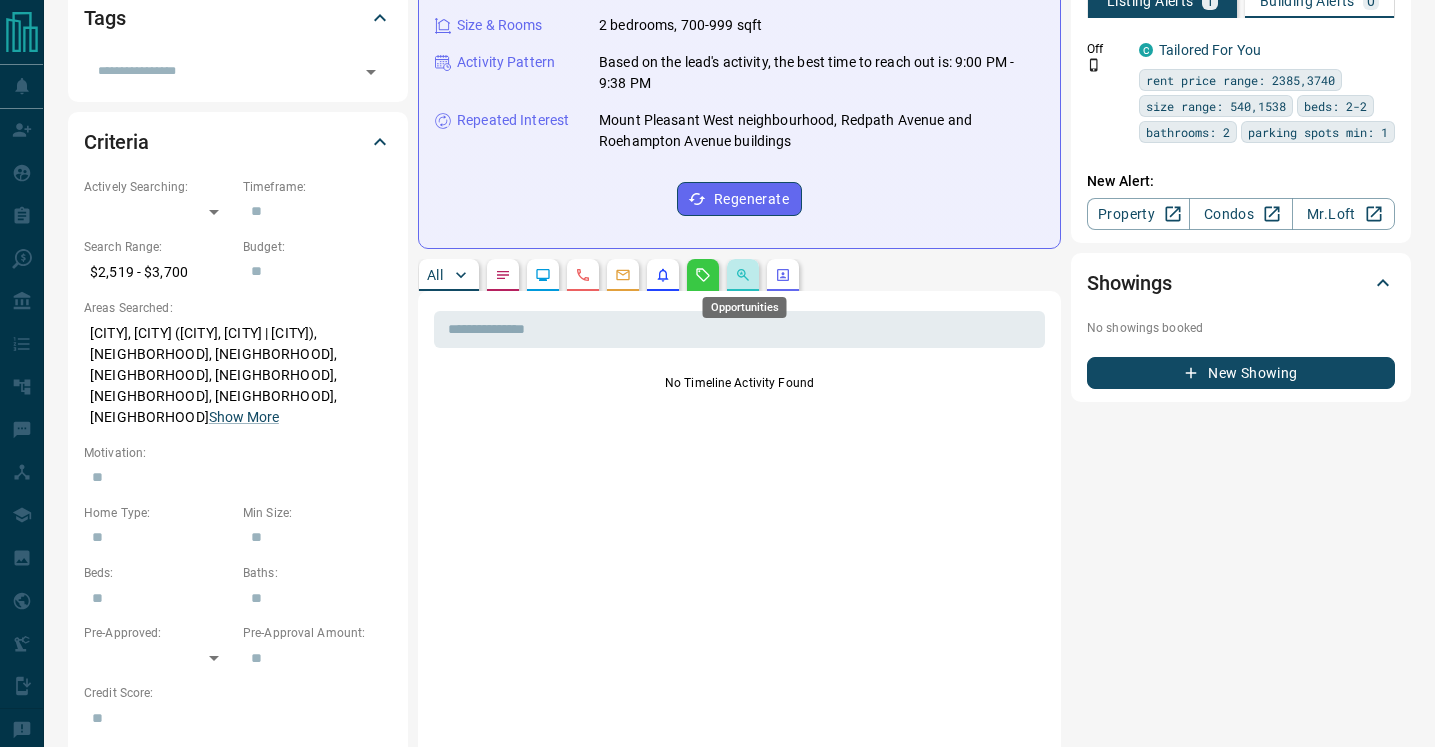 click 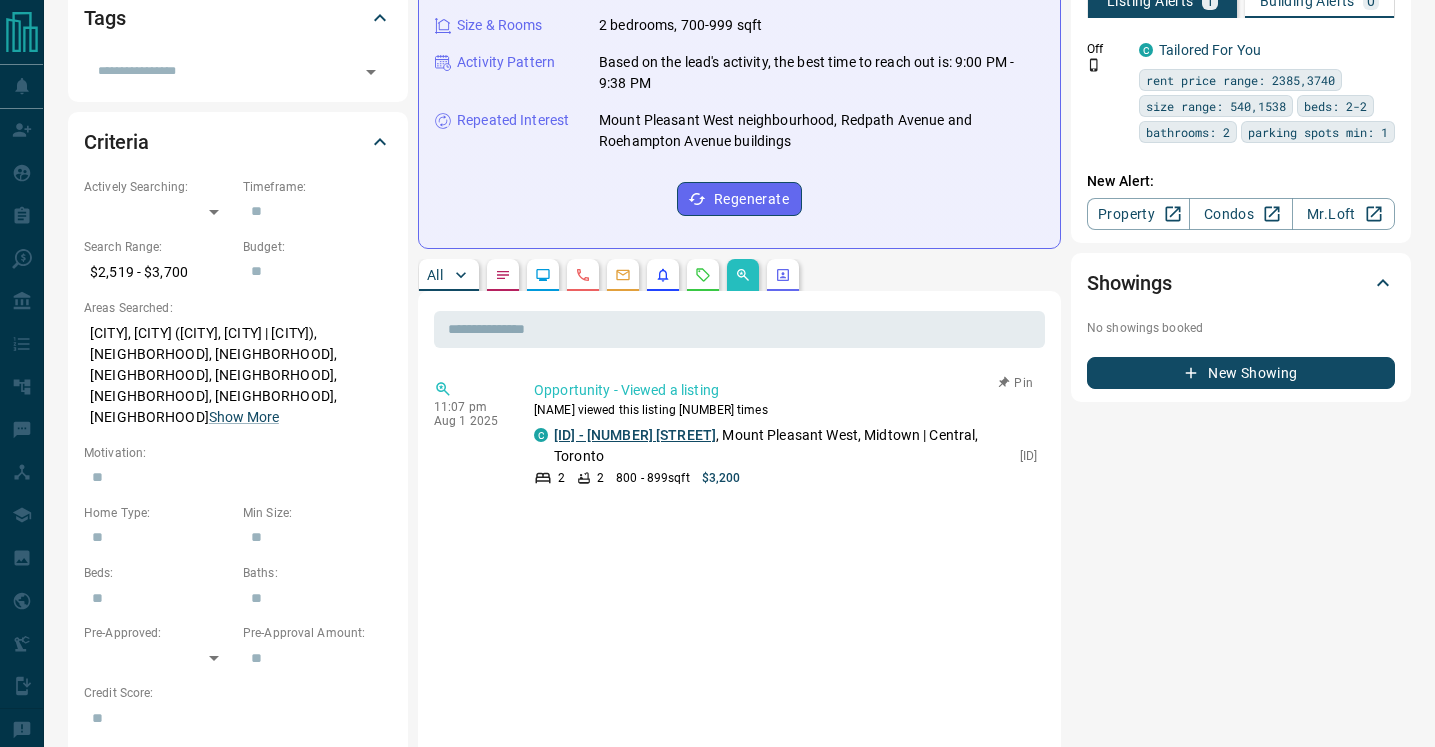 copy on "[ID] - [NUMBER] [STREET]" 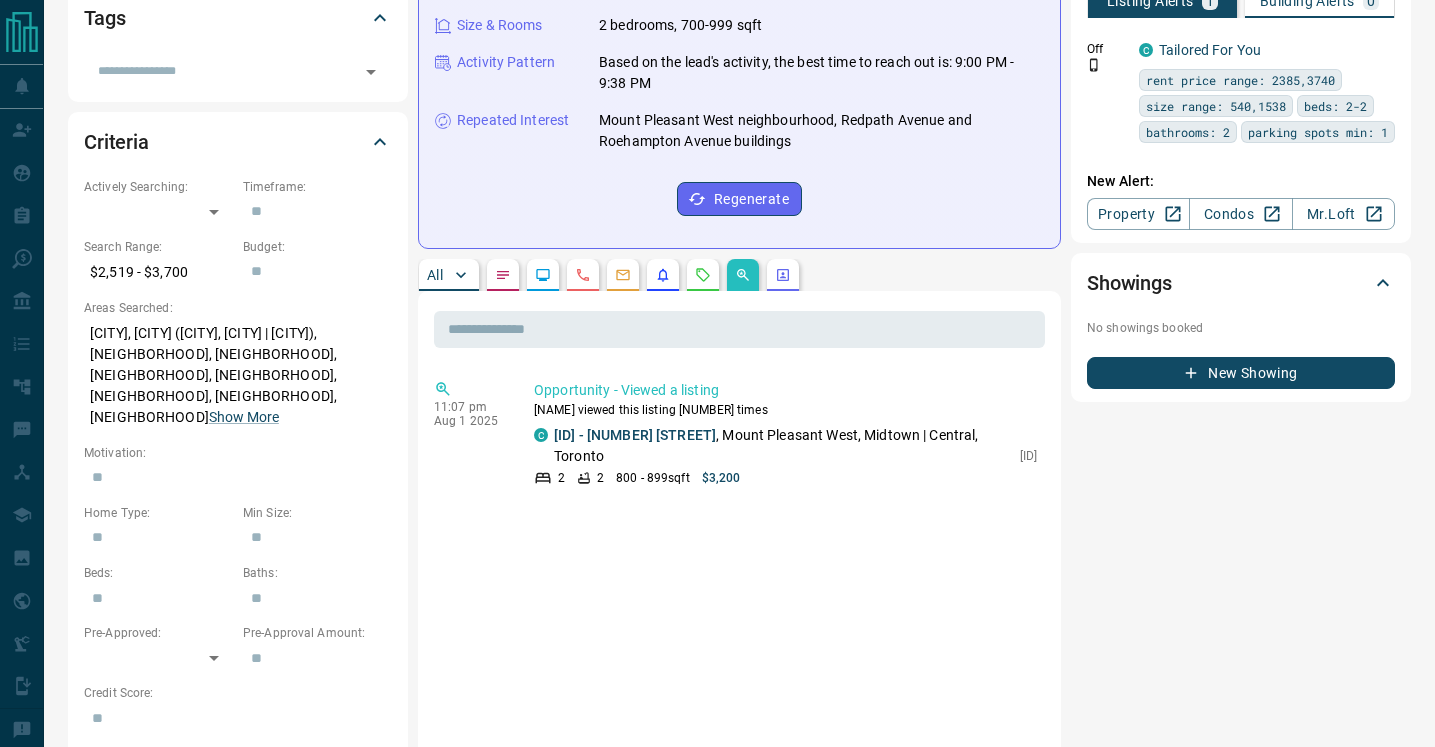 scroll, scrollTop: 0, scrollLeft: 0, axis: both 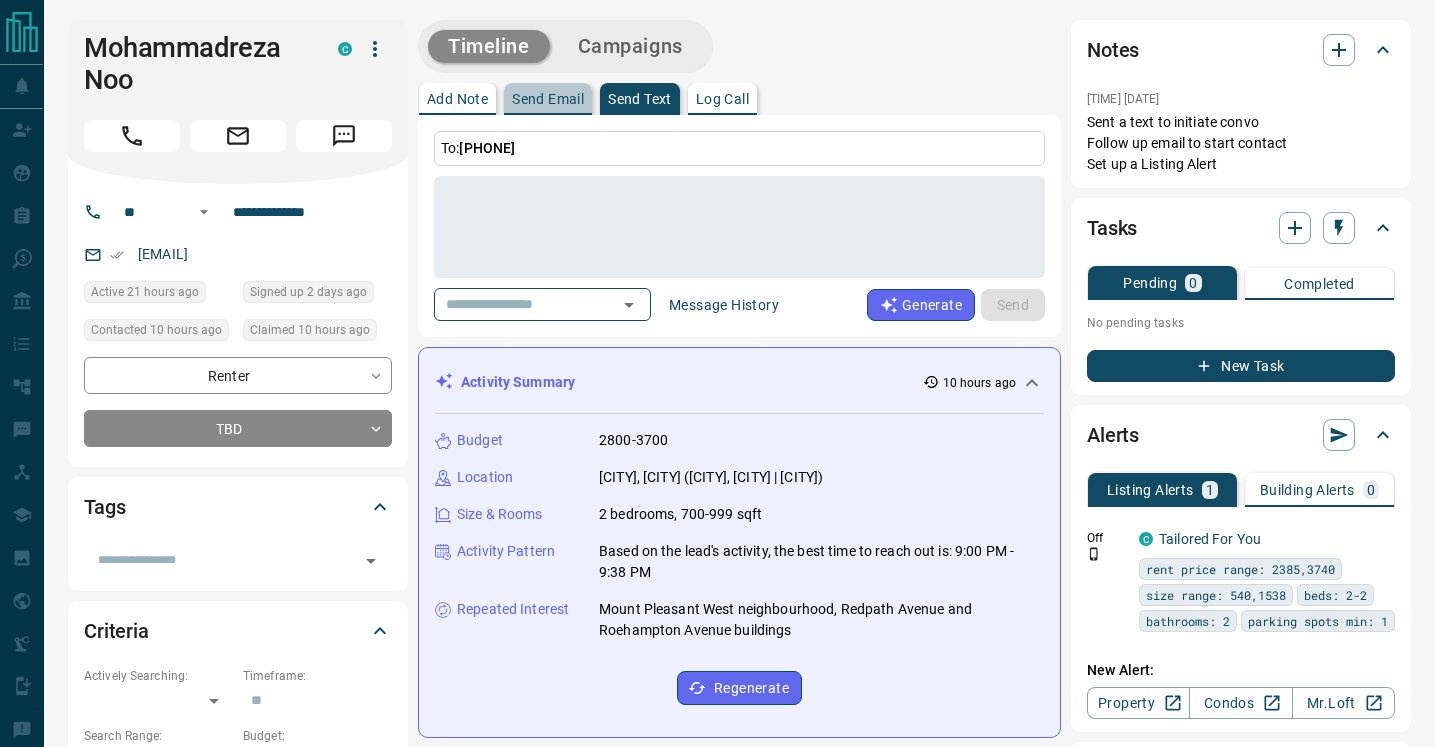 click on "Send Email" at bounding box center [548, 99] 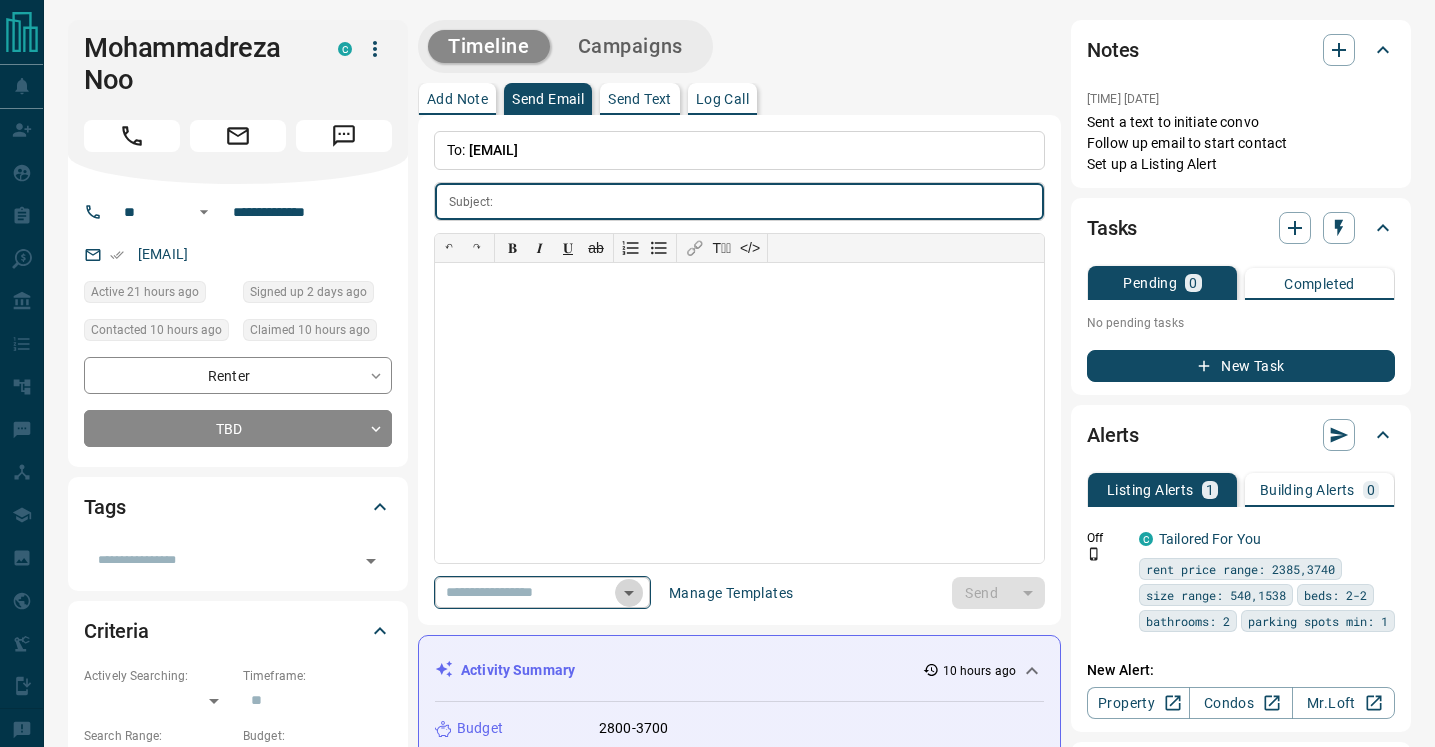 click 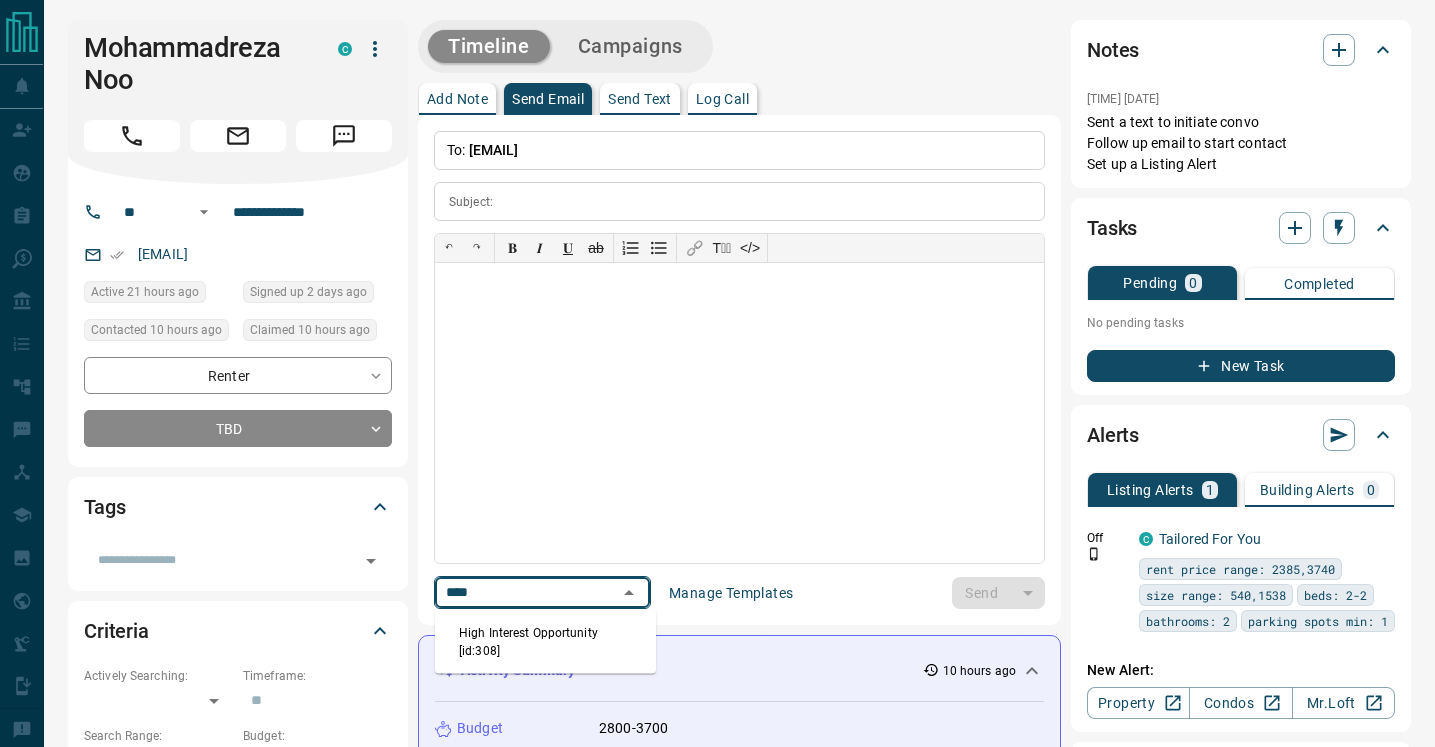 click on "High Interest Opportunity [id:308]" at bounding box center (545, 642) 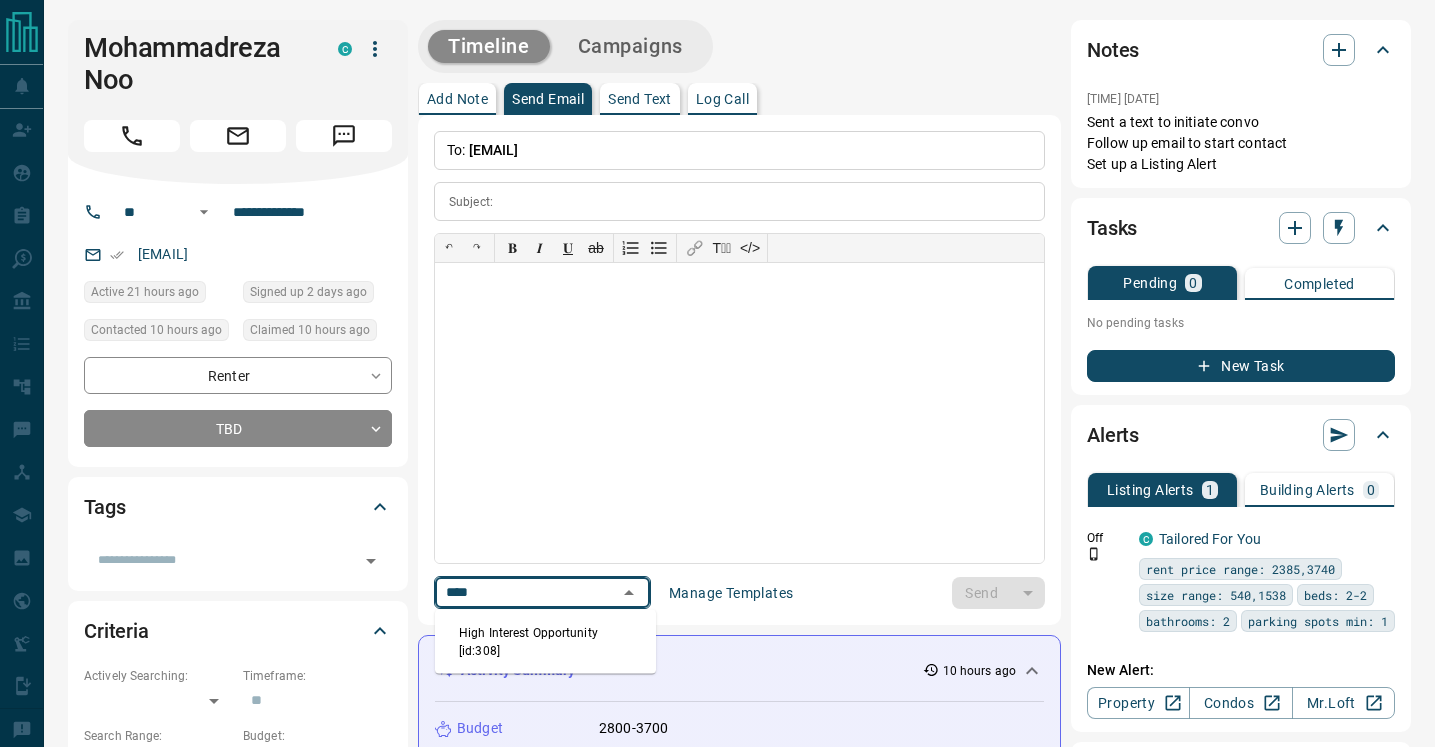 type on "****" 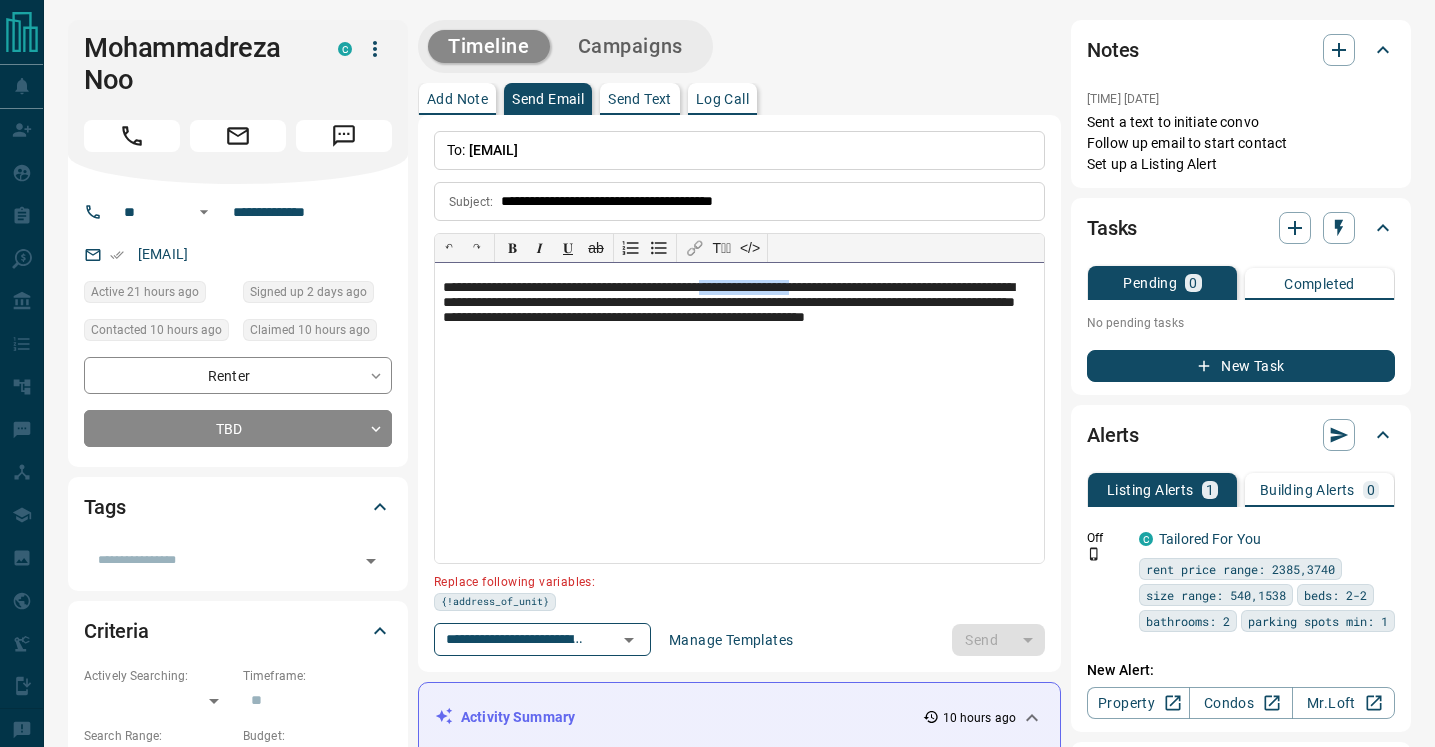 drag, startPoint x: 898, startPoint y: 288, endPoint x: 786, endPoint y: 296, distance: 112.28535 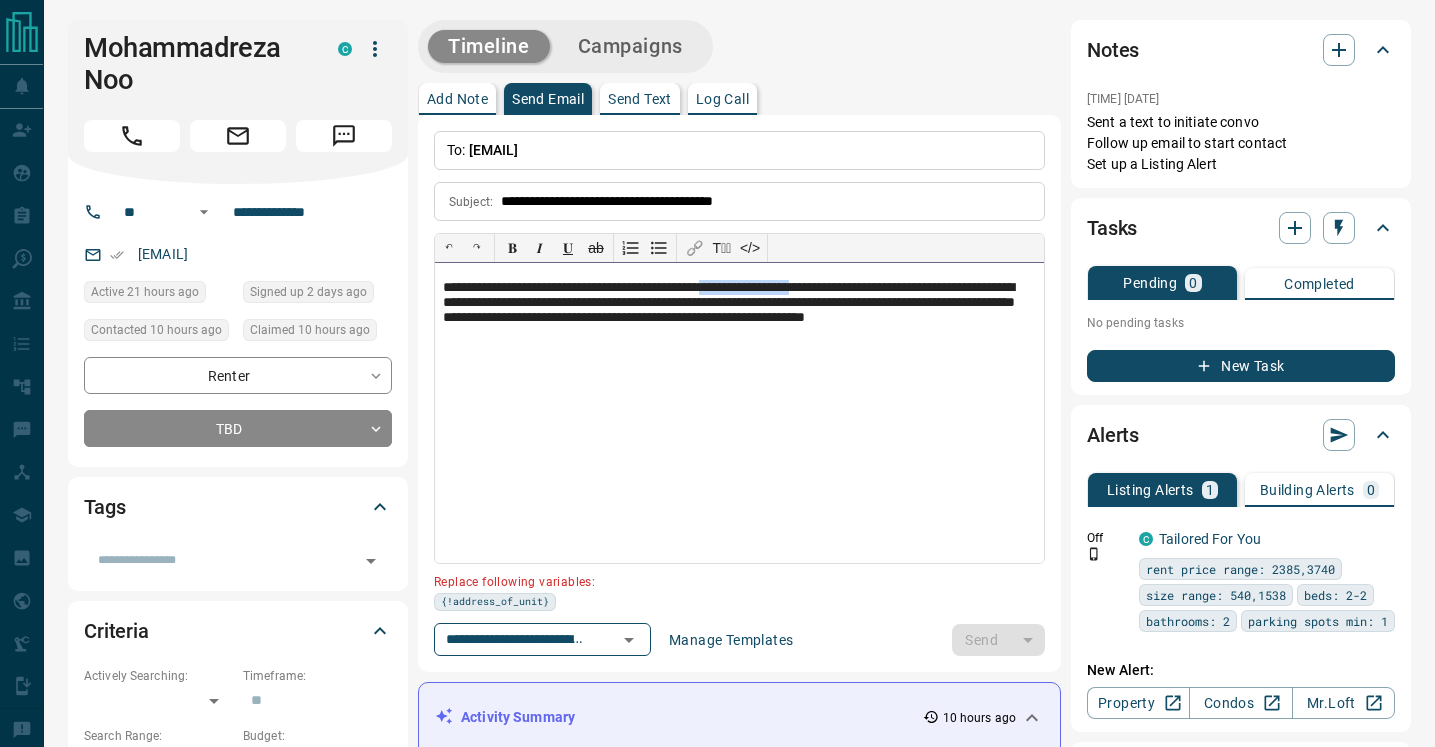 click on "**********" at bounding box center (739, 313) 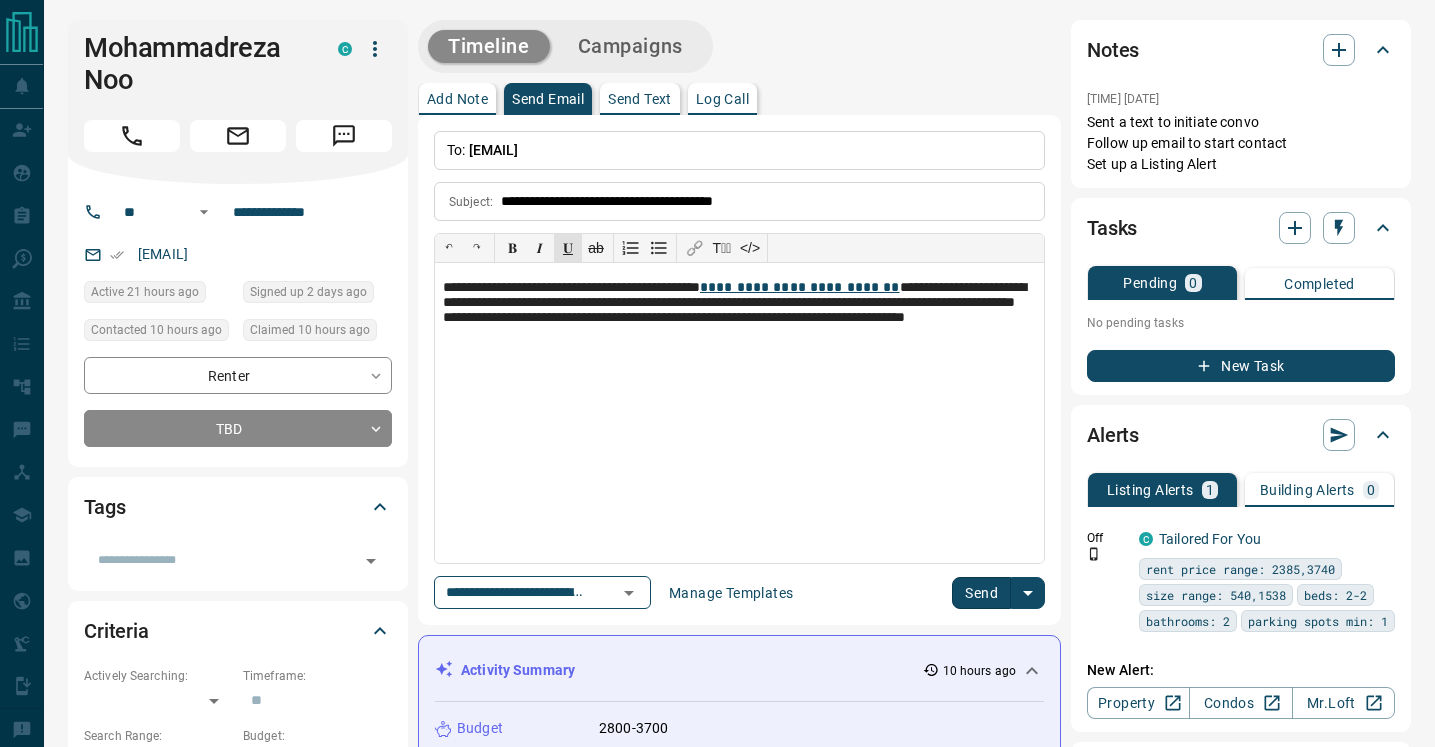 click on "Send" at bounding box center [981, 593] 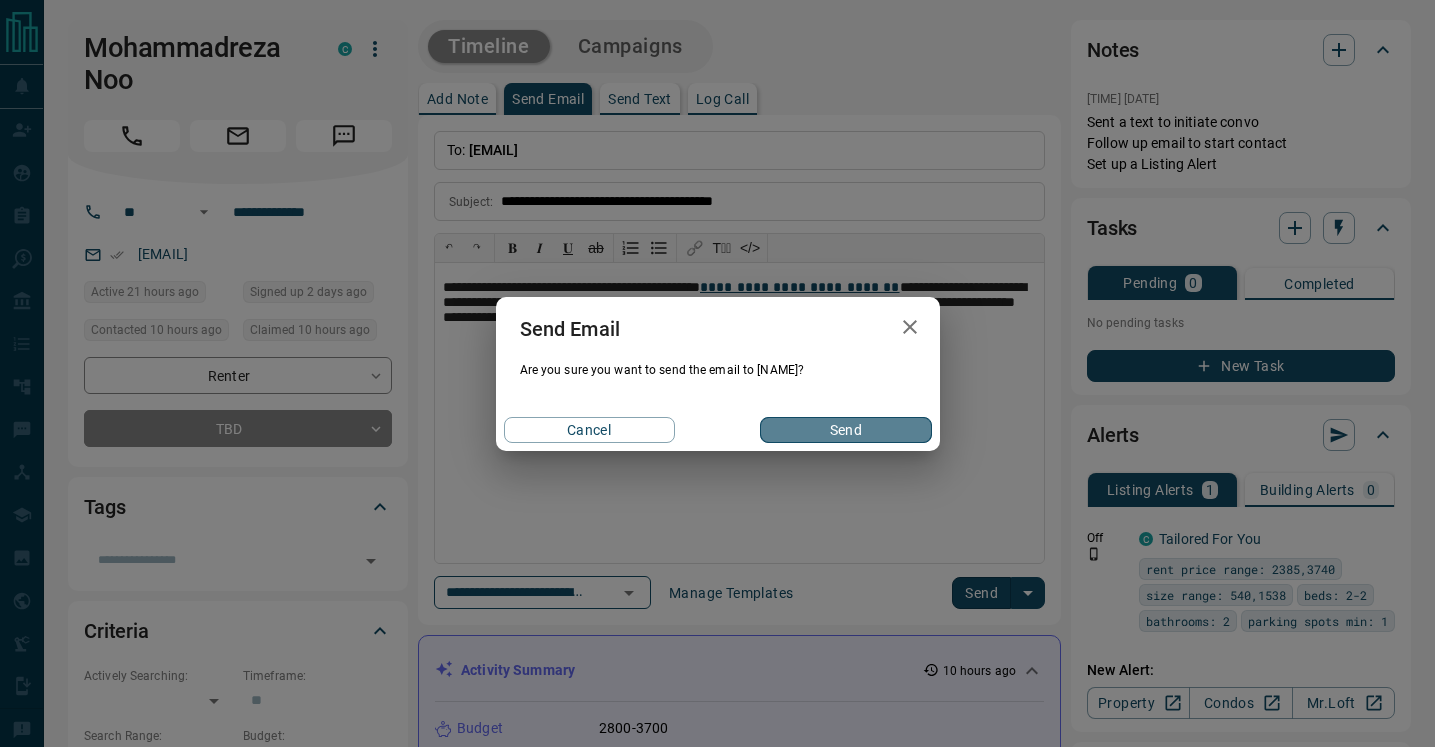 click on "Send" at bounding box center [845, 430] 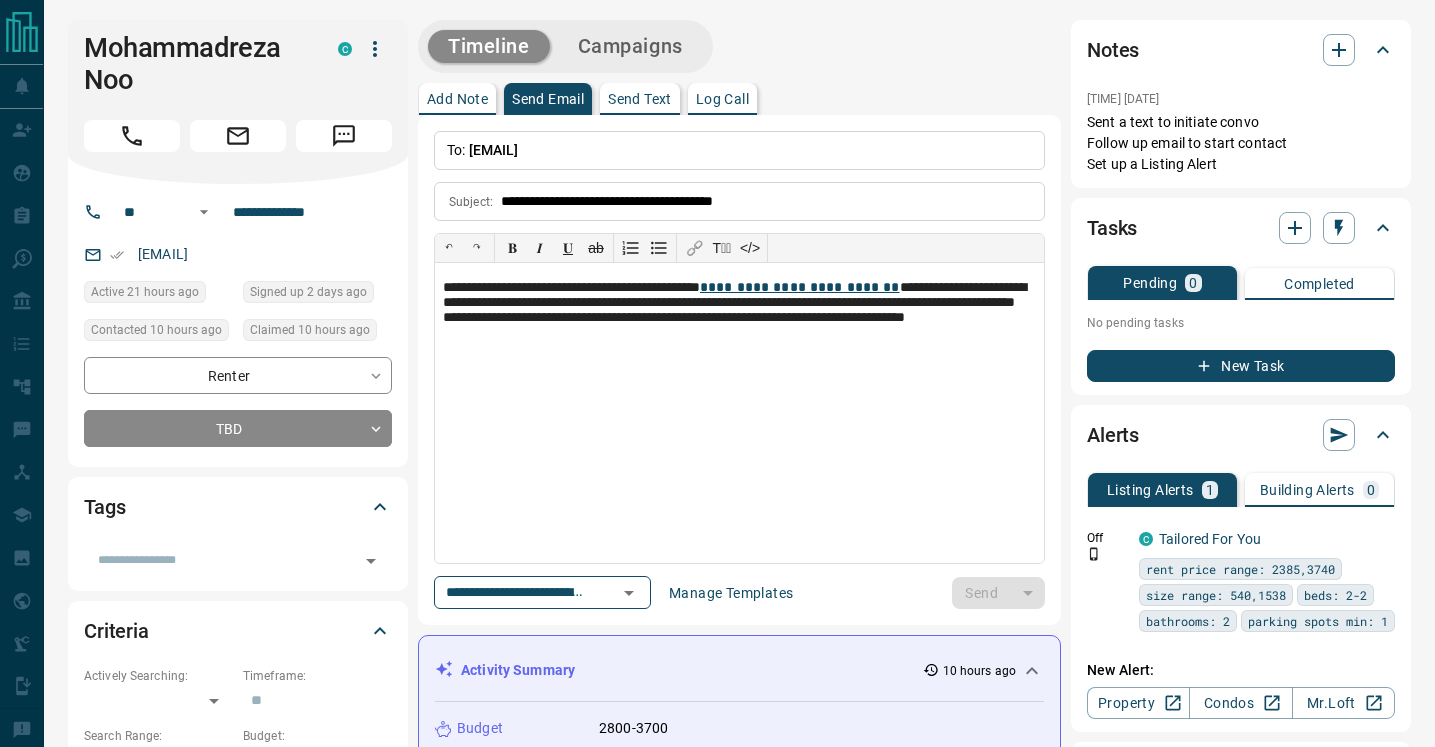 type 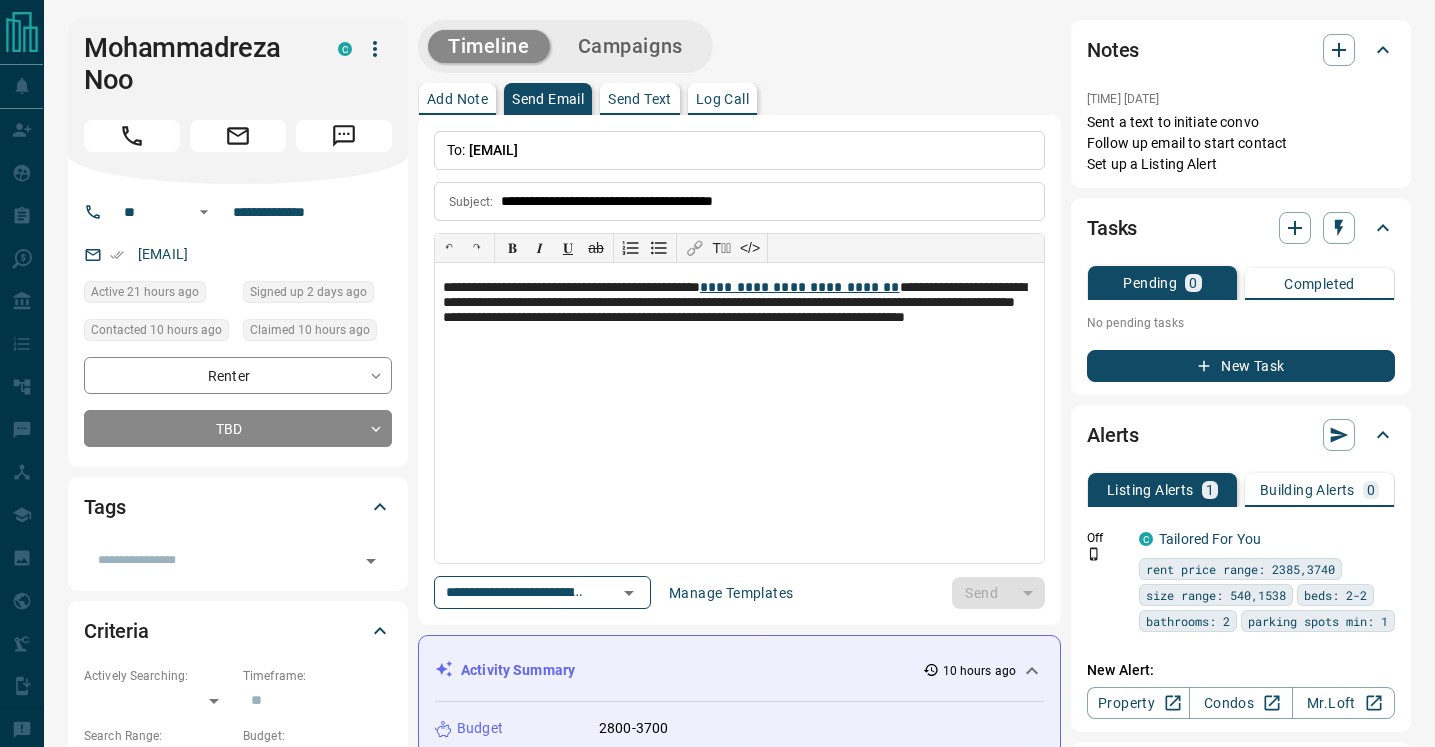 type 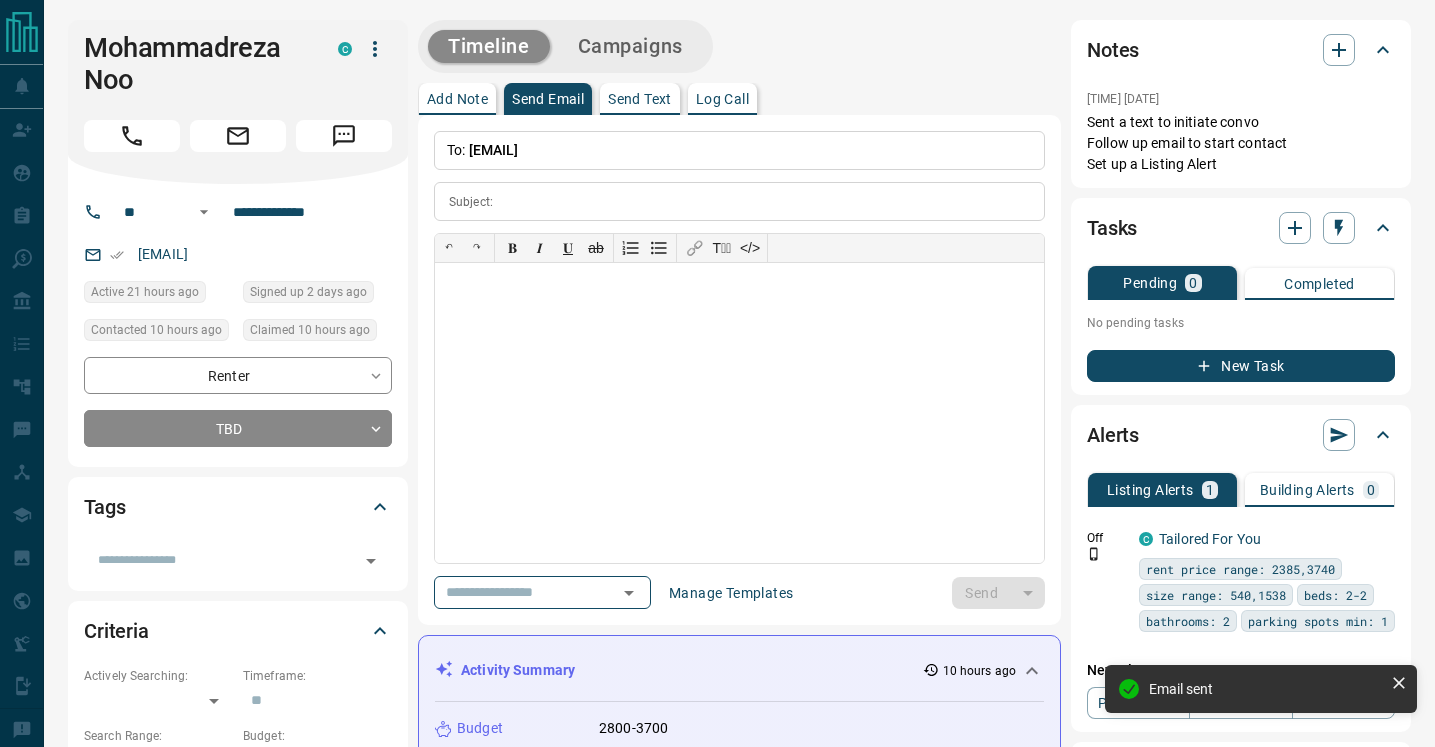click on "Send Text" at bounding box center (640, 99) 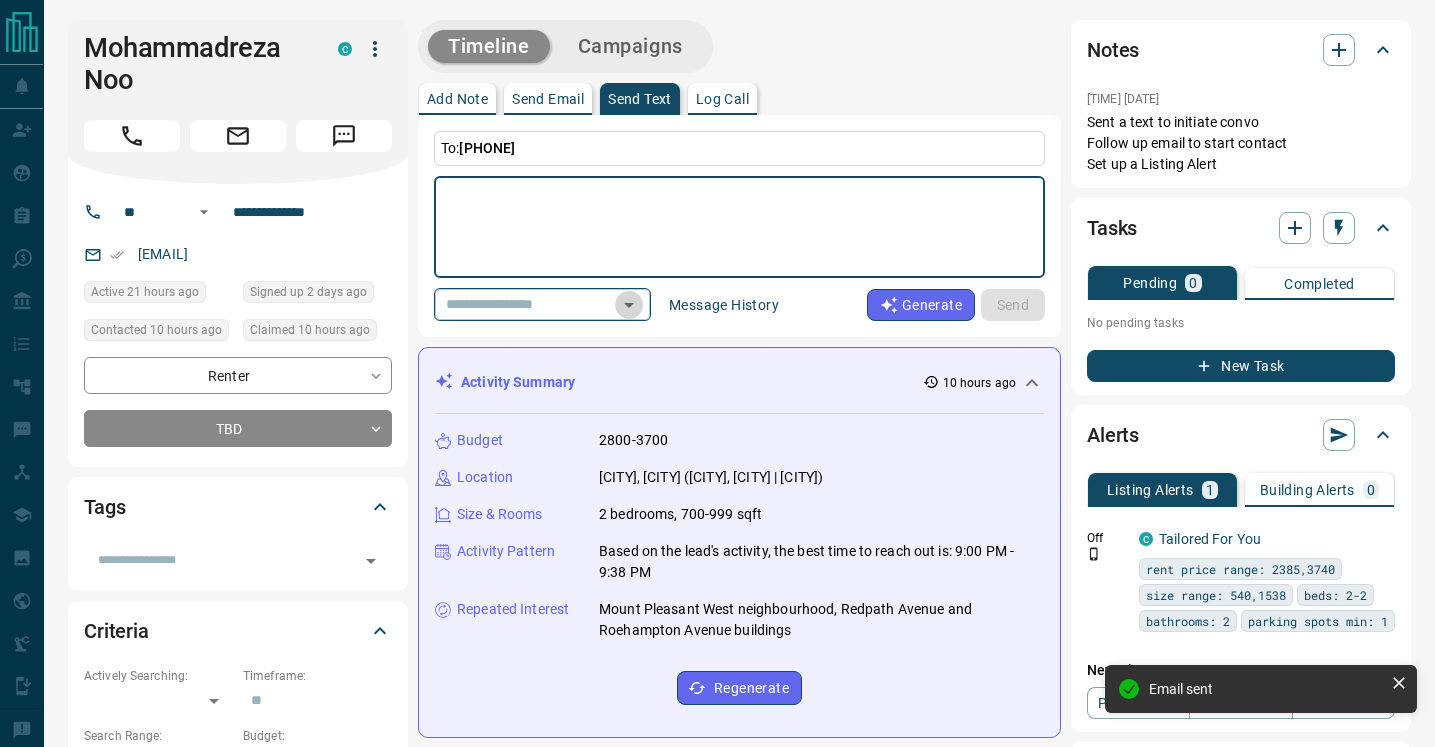 click 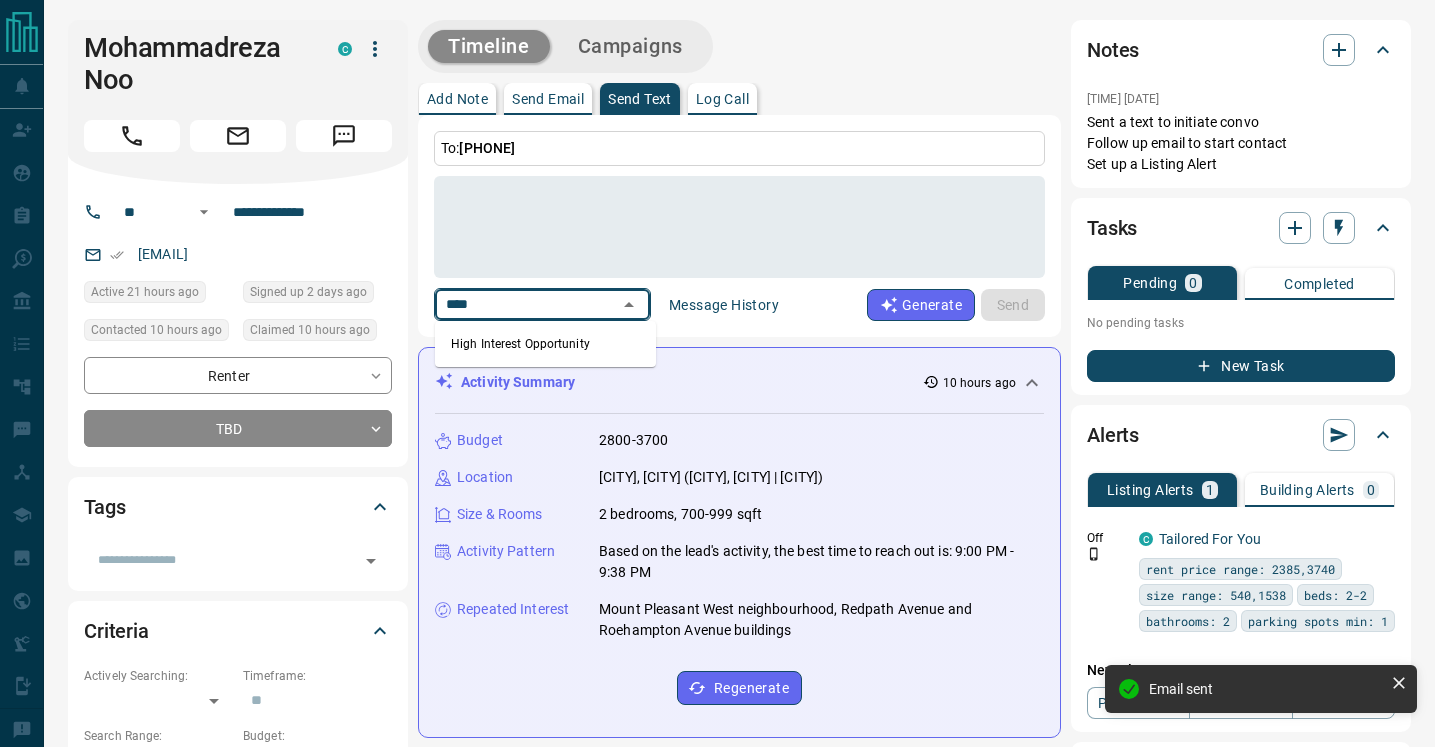 click on "High Interest Opportunity" at bounding box center (545, 344) 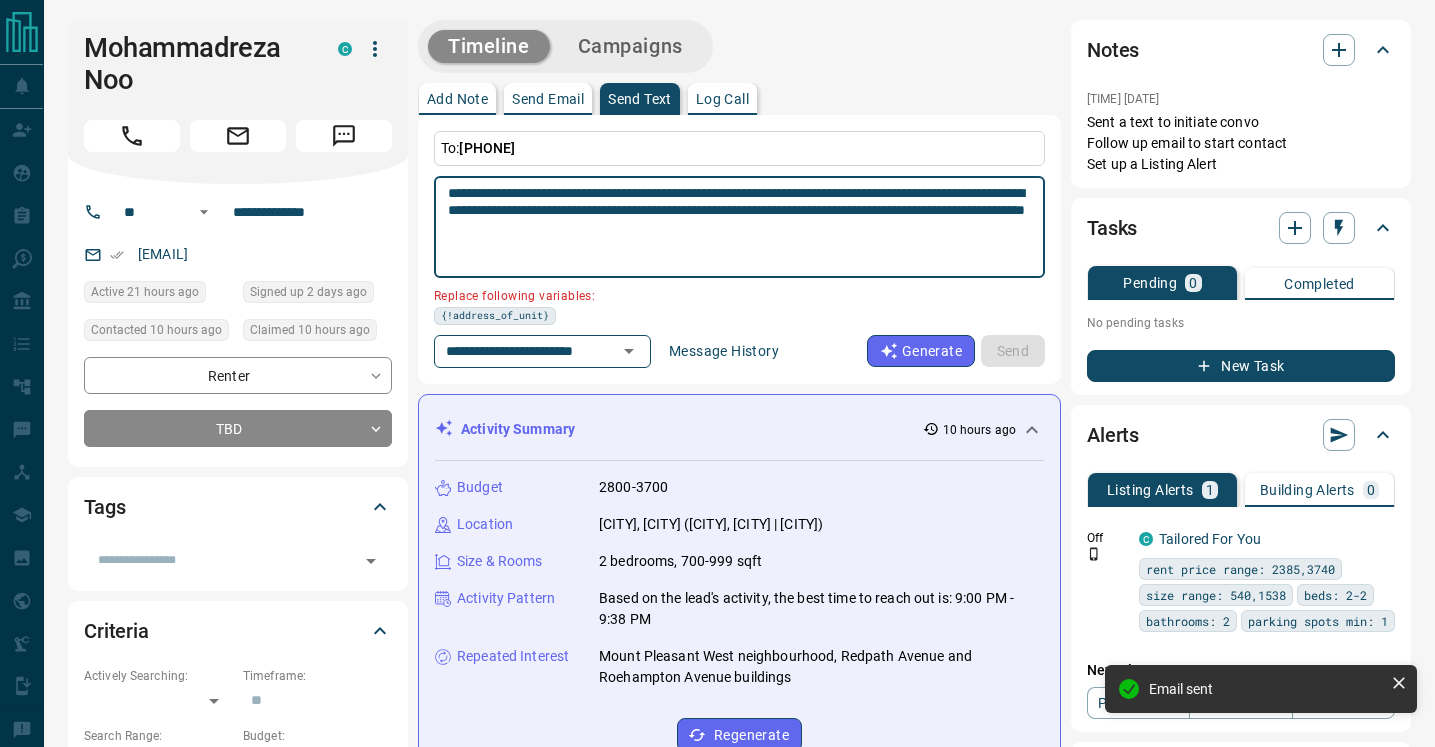 drag, startPoint x: 910, startPoint y: 194, endPoint x: 797, endPoint y: 194, distance: 113 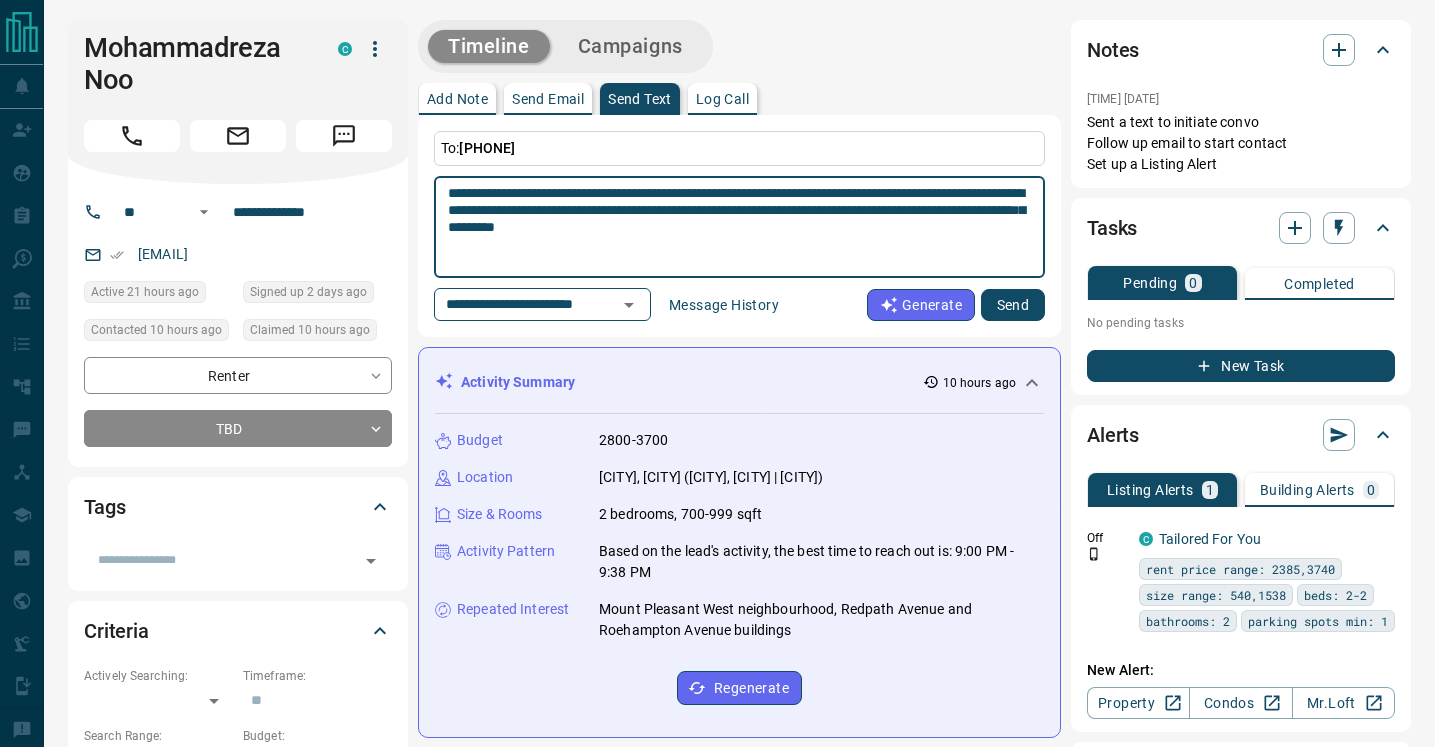 type on "**********" 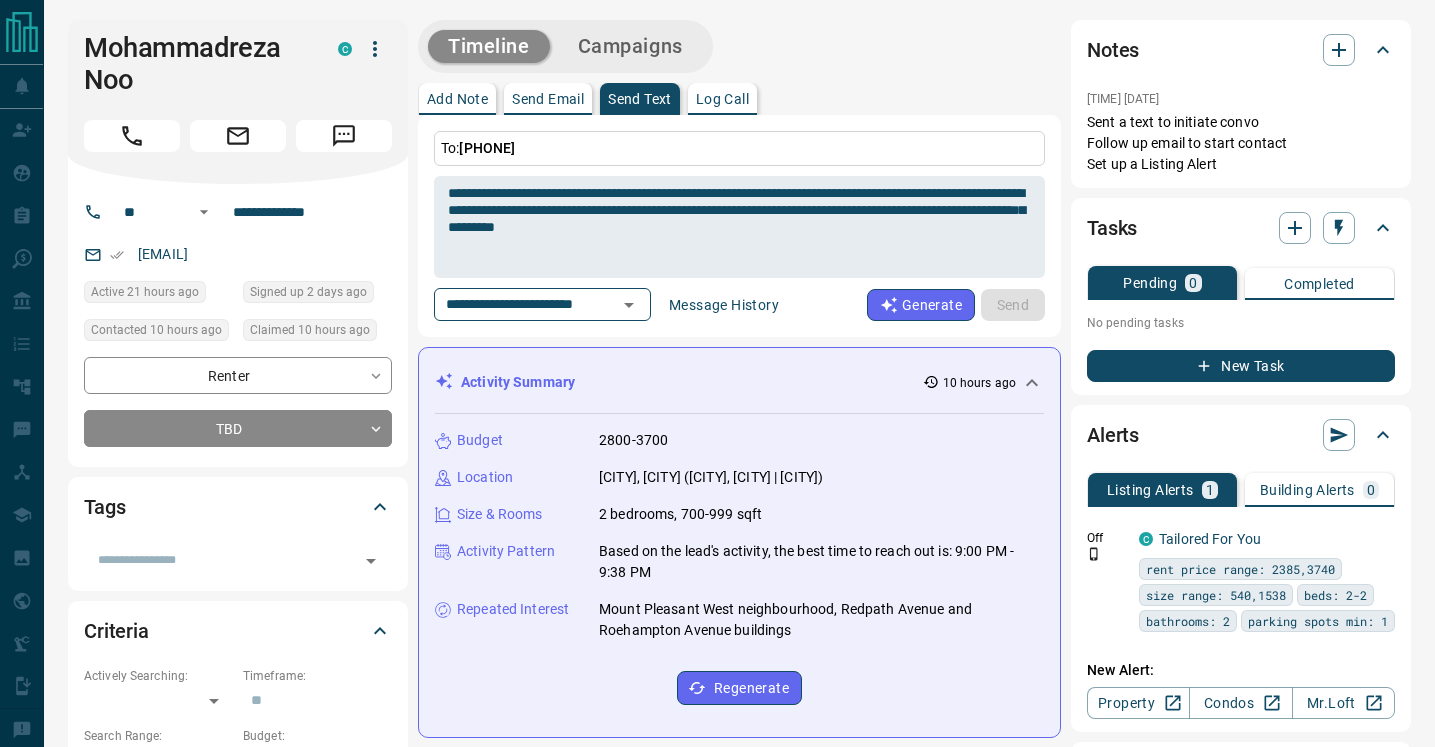 type 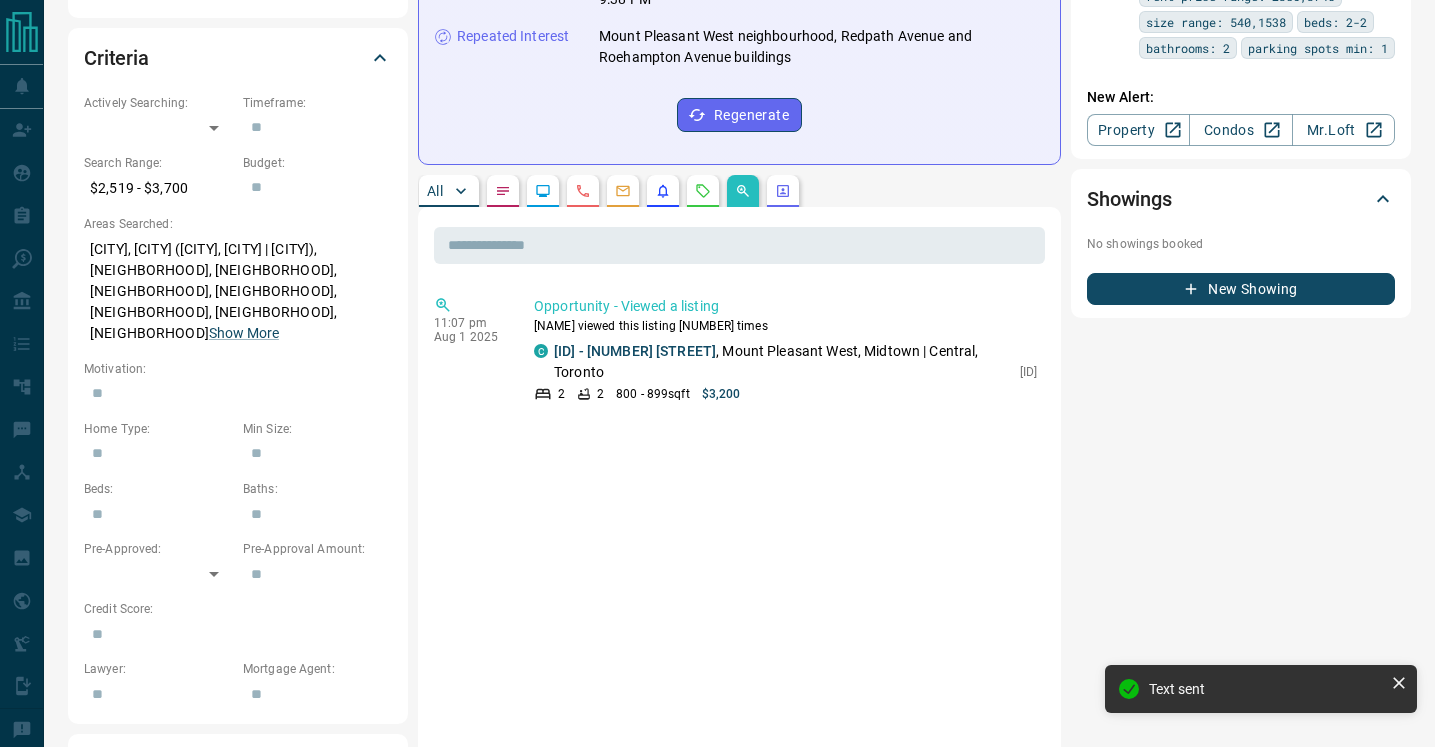 scroll, scrollTop: 643, scrollLeft: 0, axis: vertical 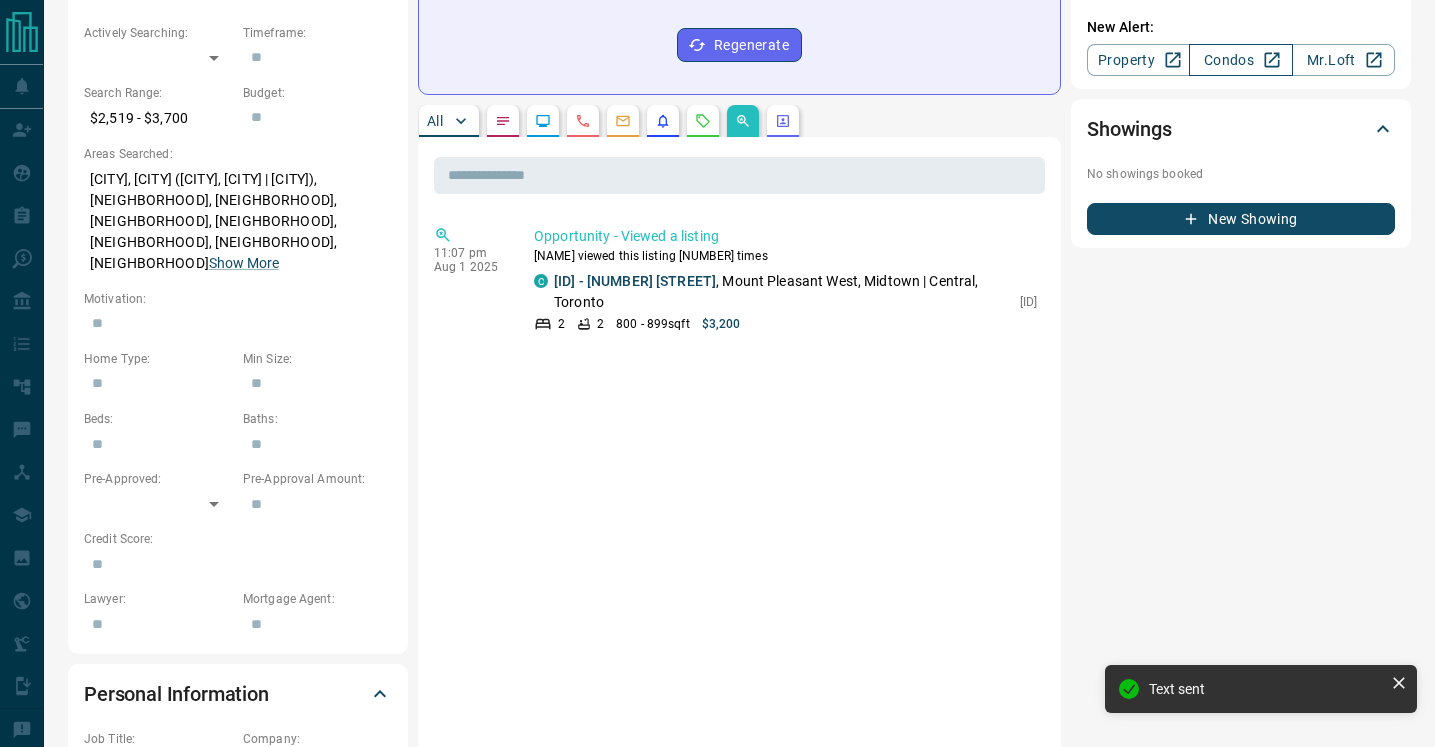 click on "Condos" at bounding box center [1240, 60] 